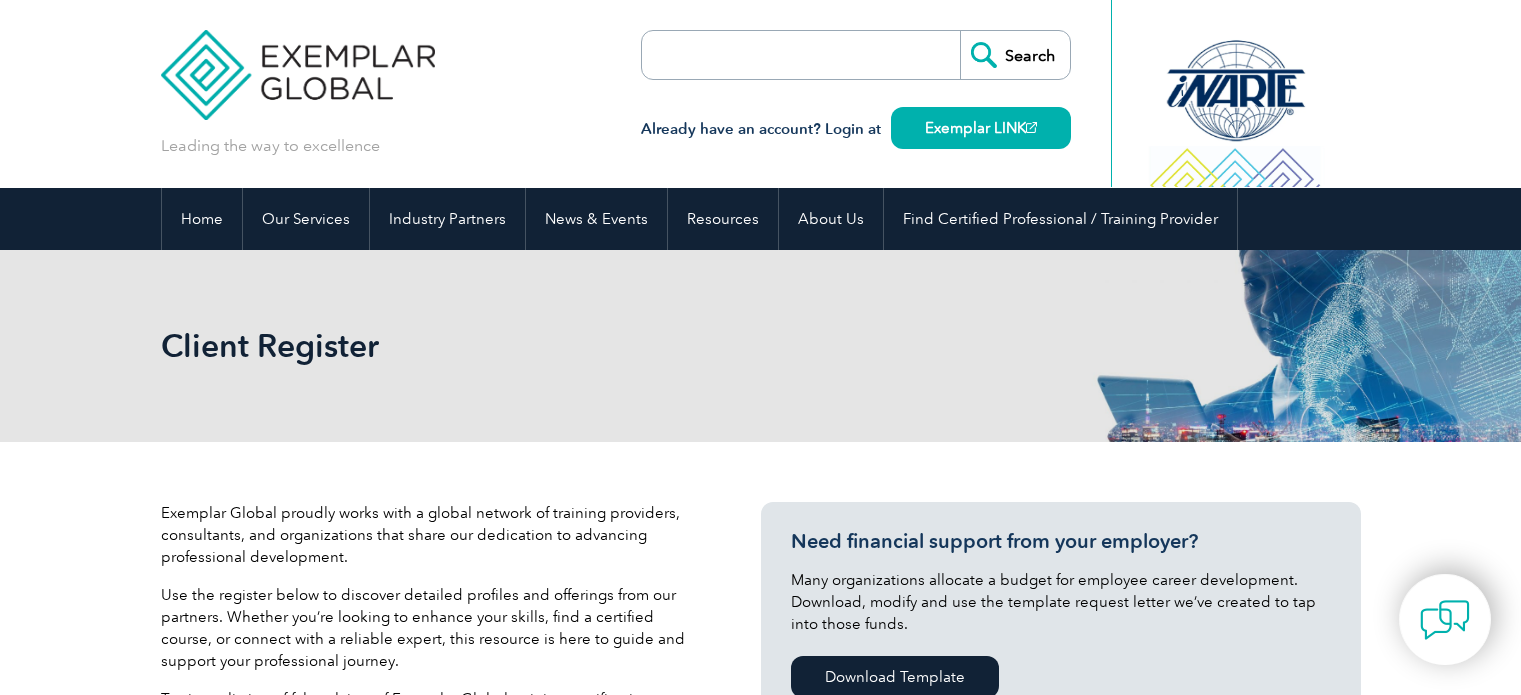 scroll, scrollTop: 0, scrollLeft: 0, axis: both 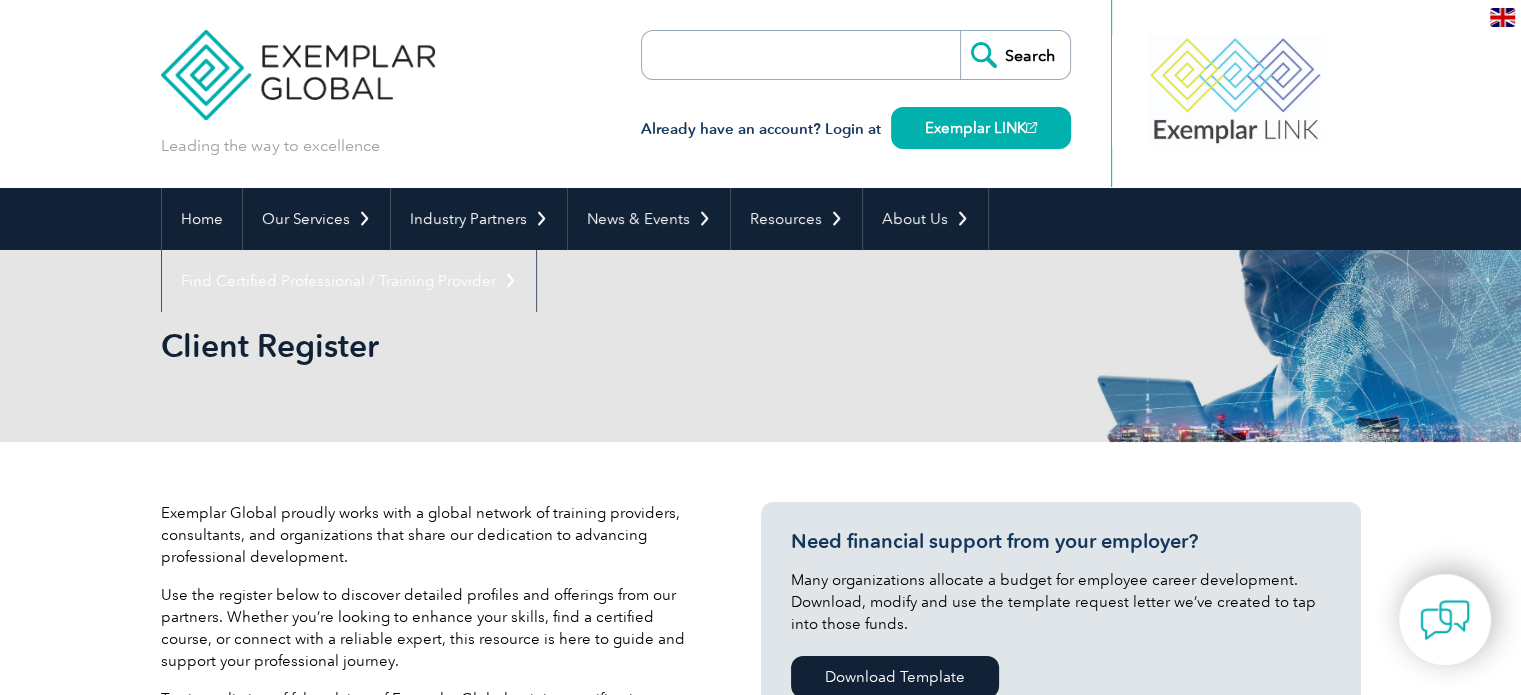 click at bounding box center (757, 55) 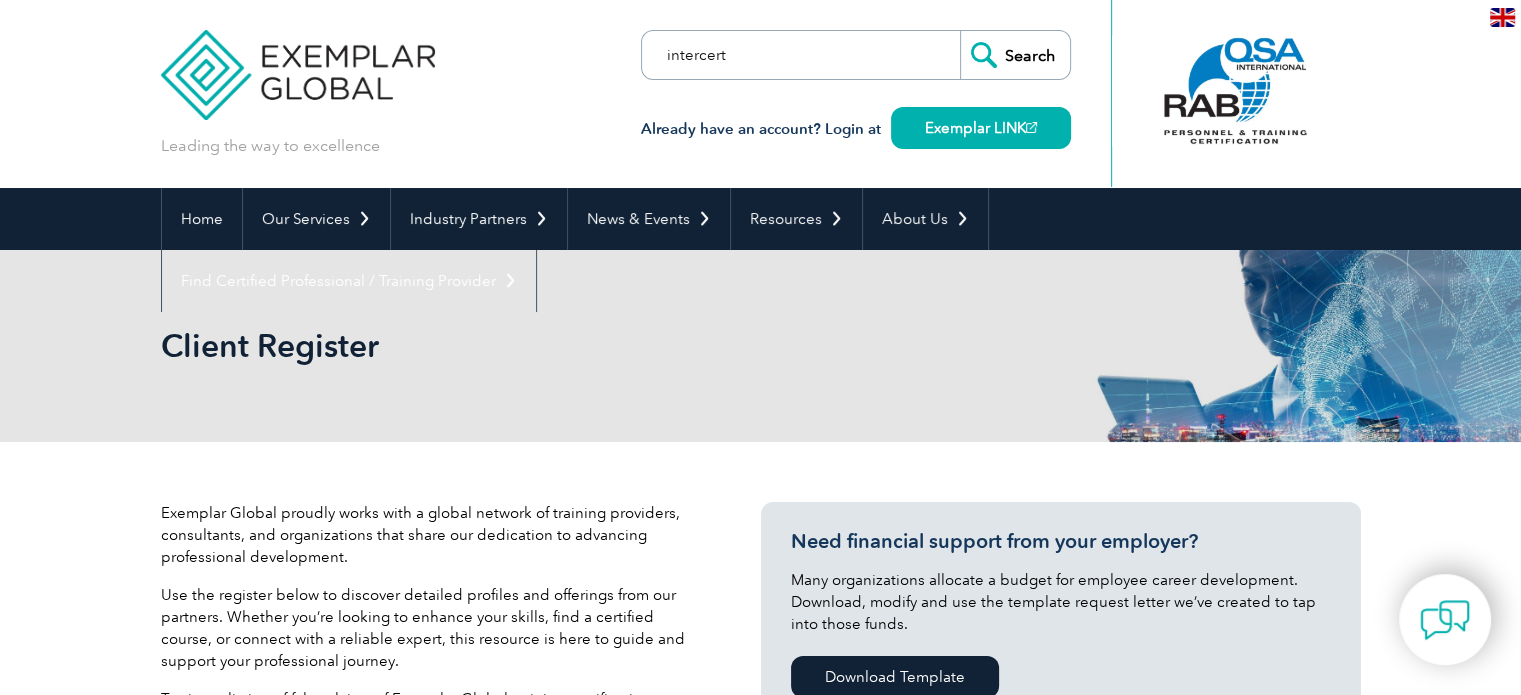type on "intercert" 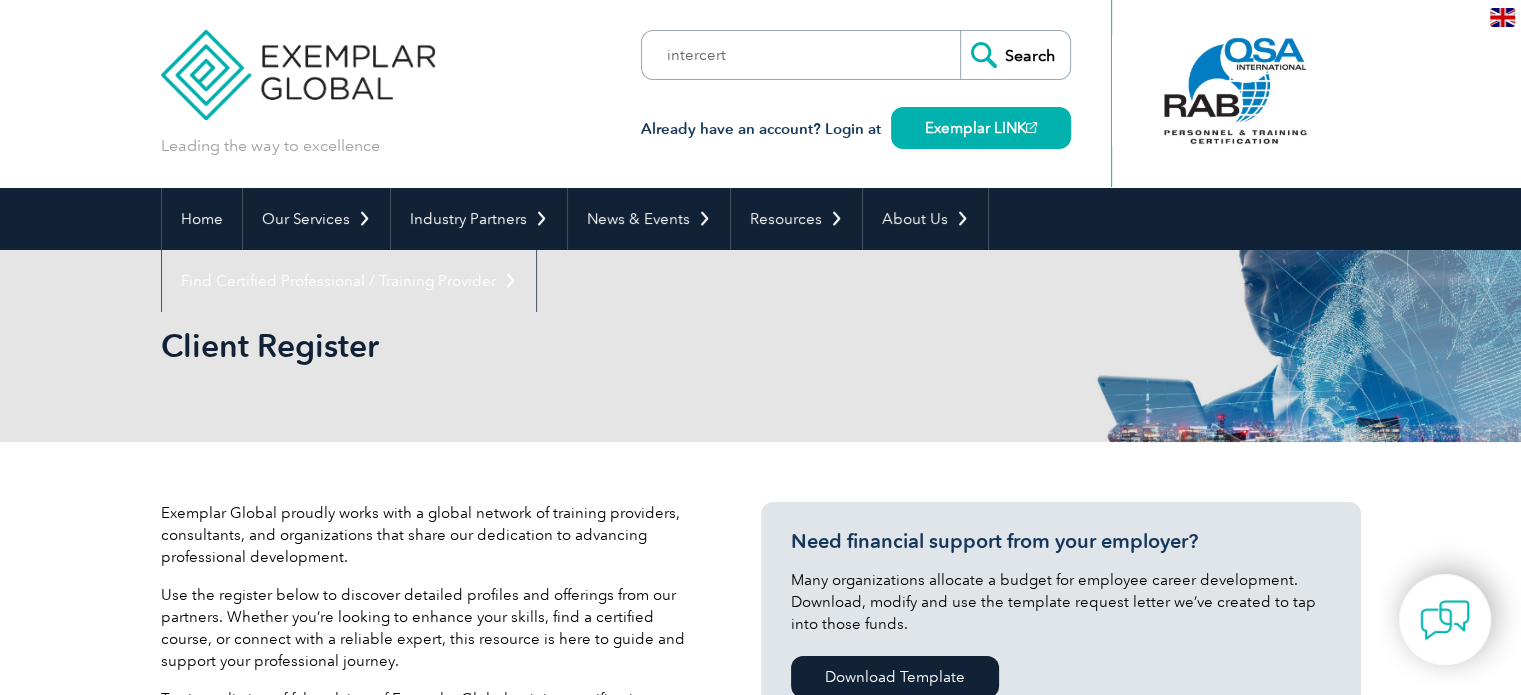 click on "Search" at bounding box center (1015, 55) 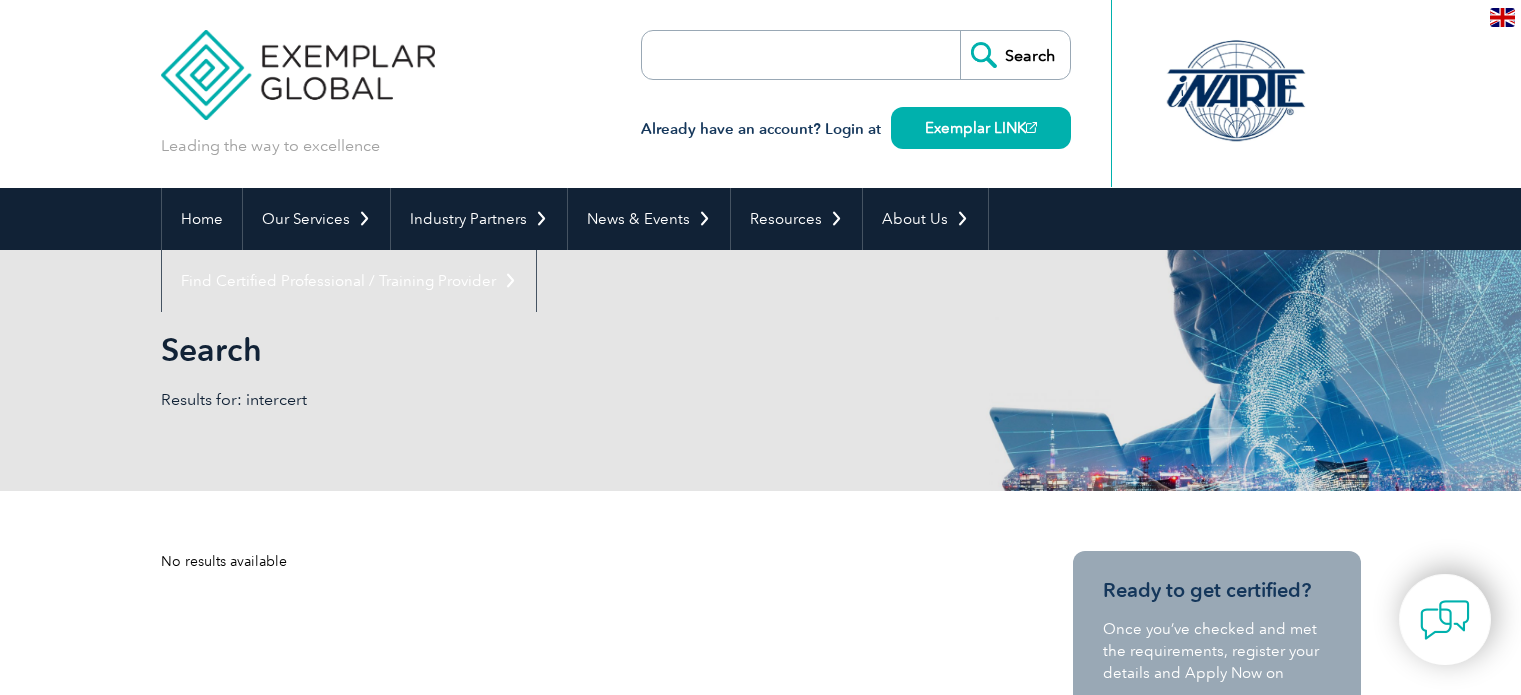 scroll, scrollTop: 0, scrollLeft: 0, axis: both 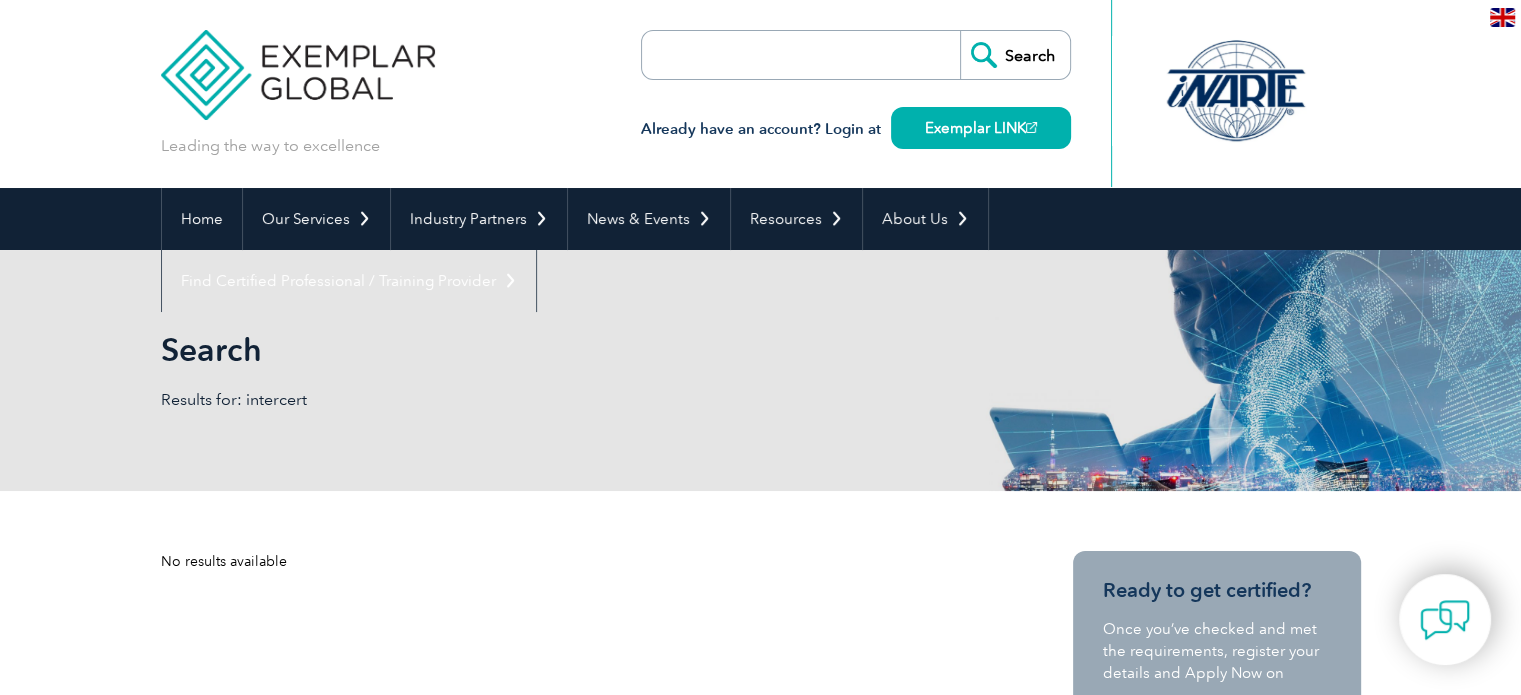 click at bounding box center [757, 55] 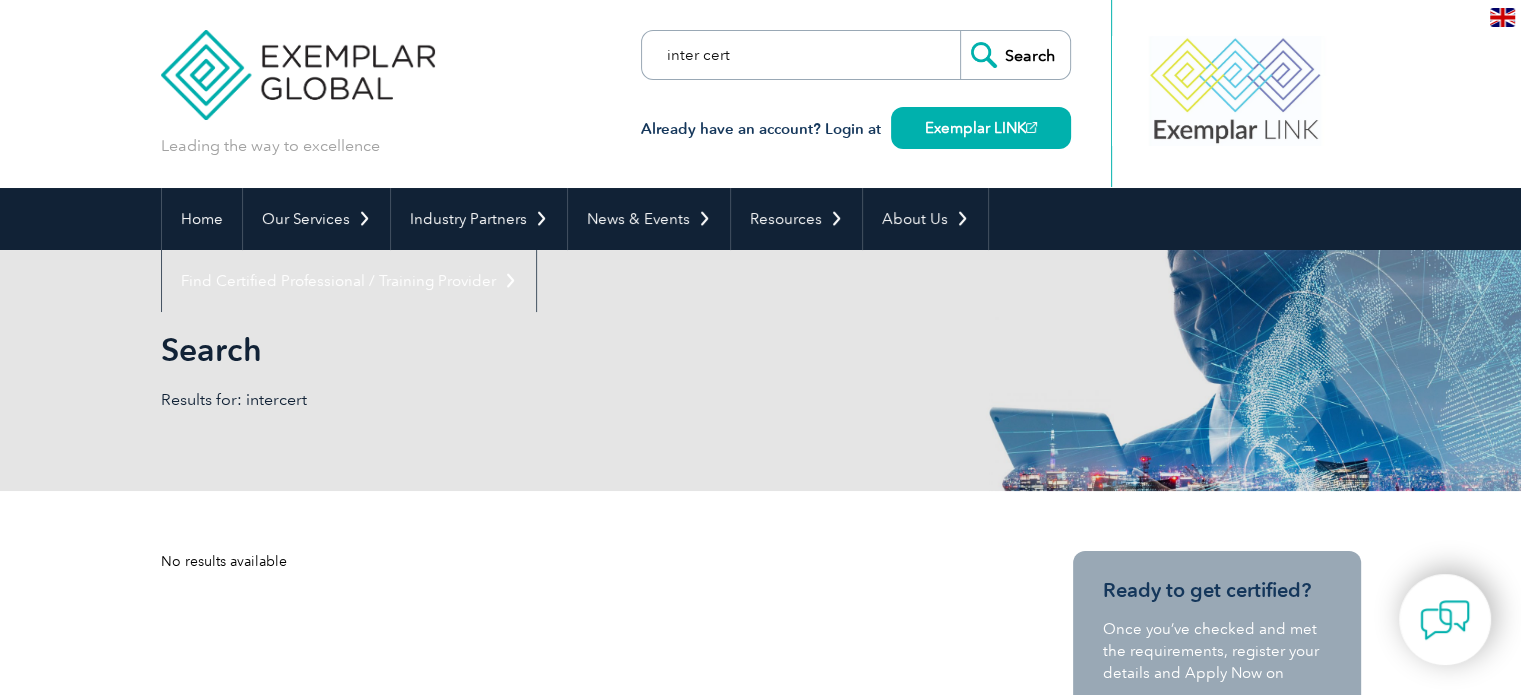 type on "inter cert" 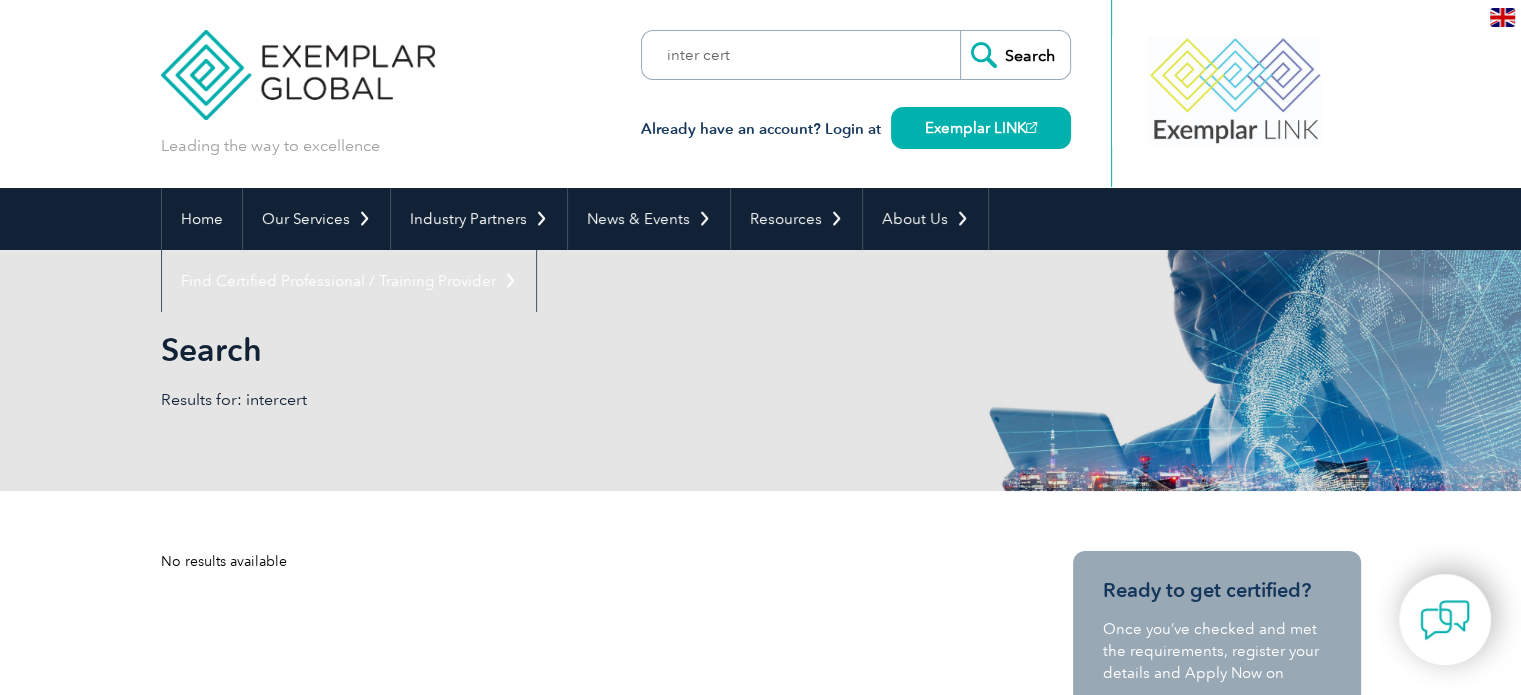 click on "Search" at bounding box center (1015, 55) 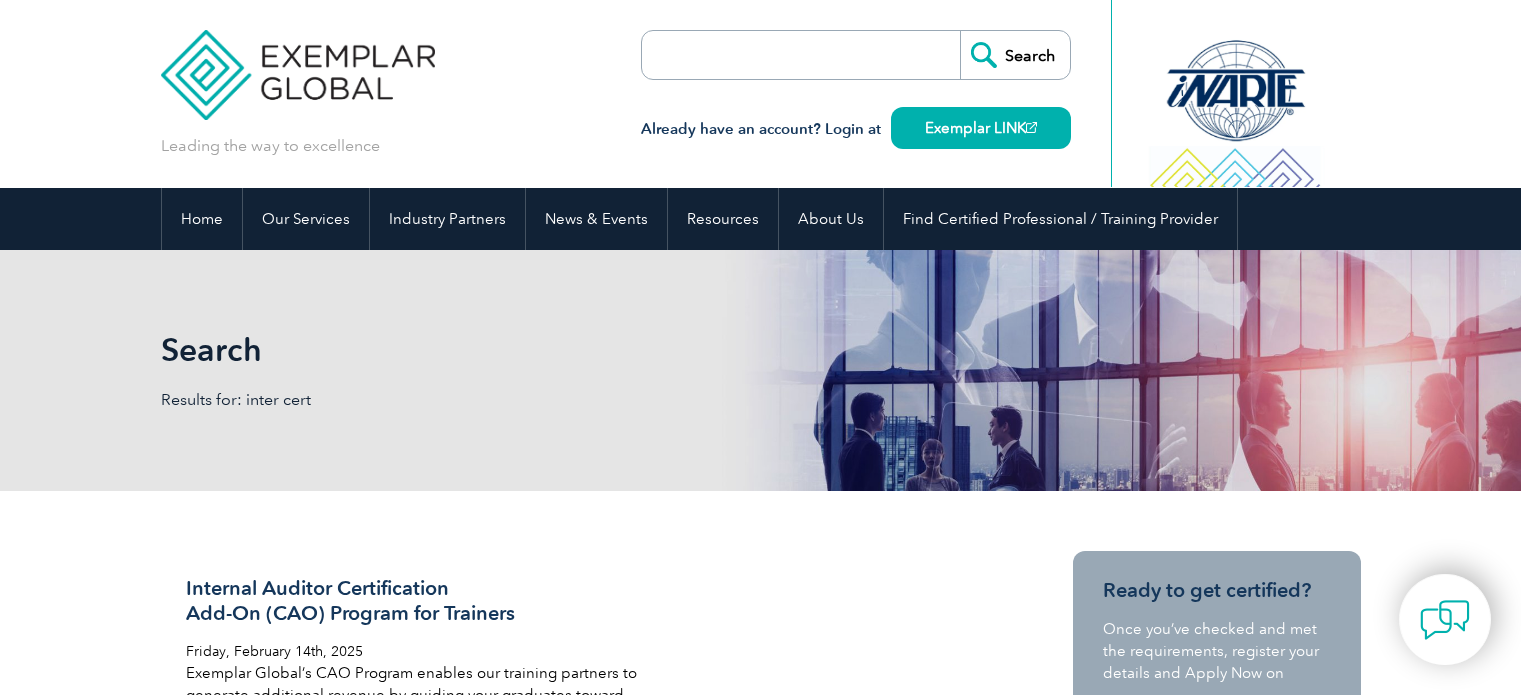 scroll, scrollTop: 0, scrollLeft: 0, axis: both 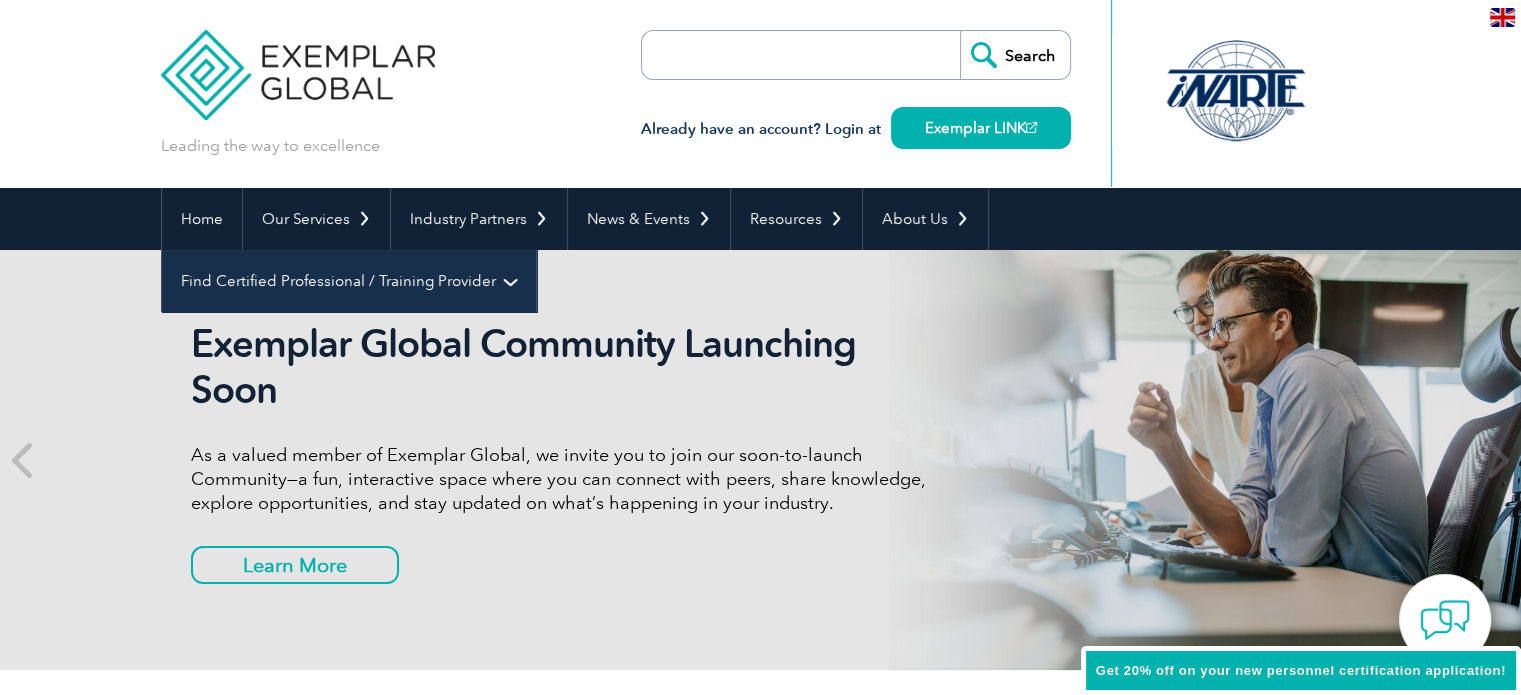click on "Find Certified Professional / Training Provider" at bounding box center [349, 281] 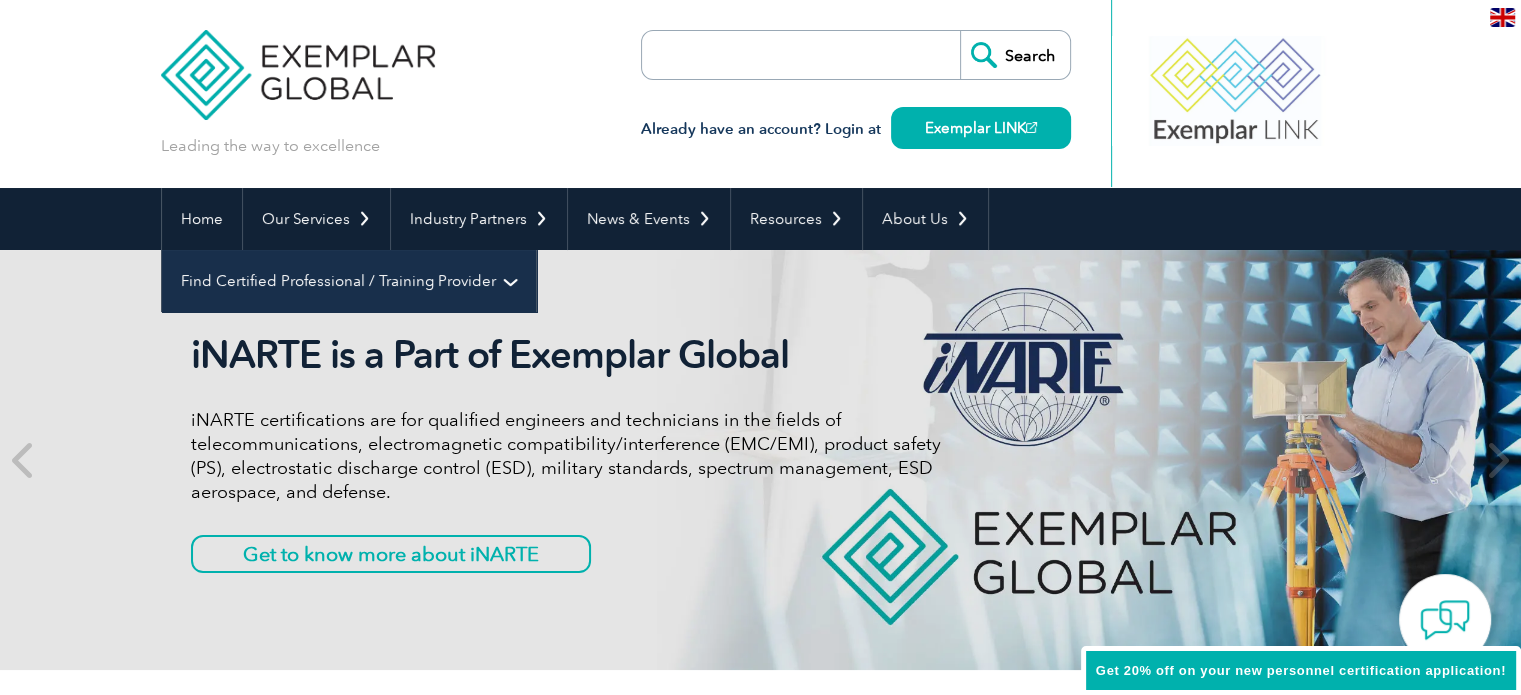 click on "Find Certified Professional / Training Provider" at bounding box center [349, 281] 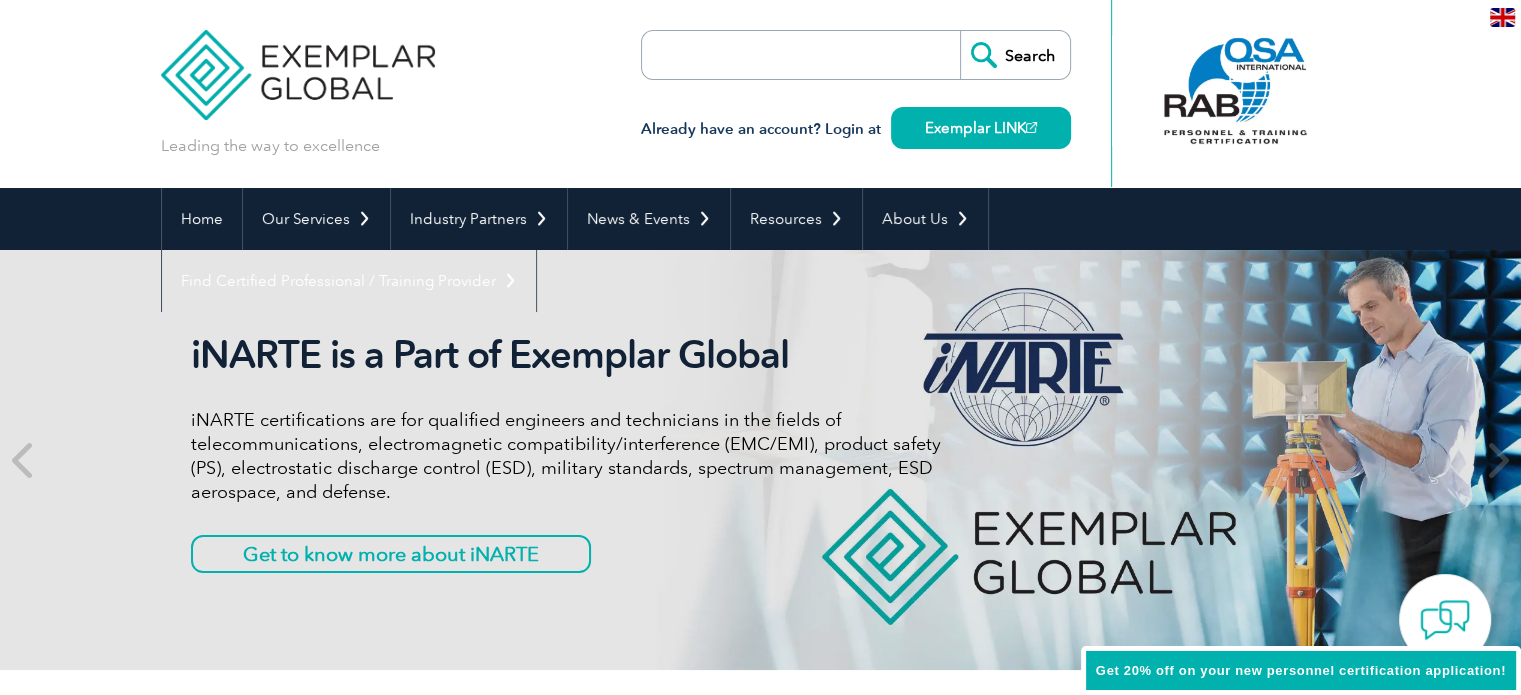 click at bounding box center [757, 55] 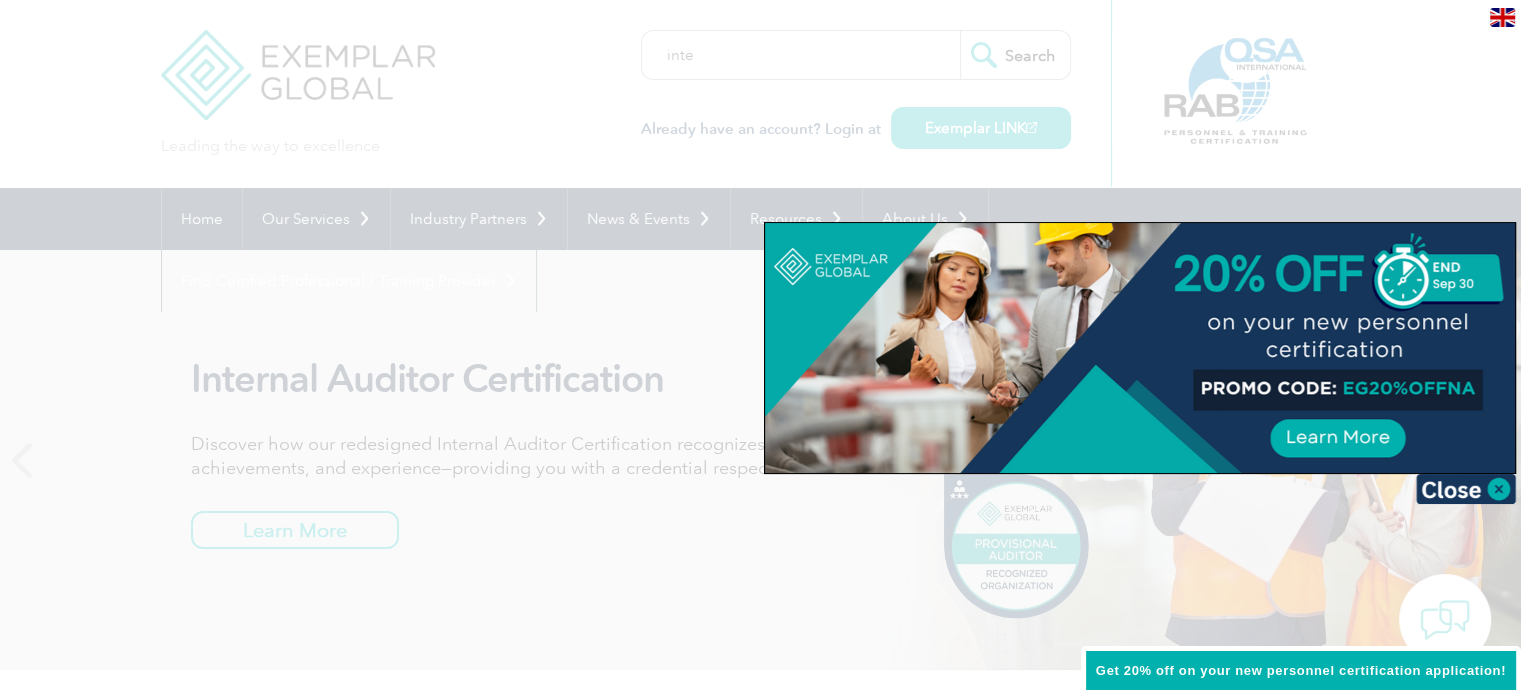 type on "inter" 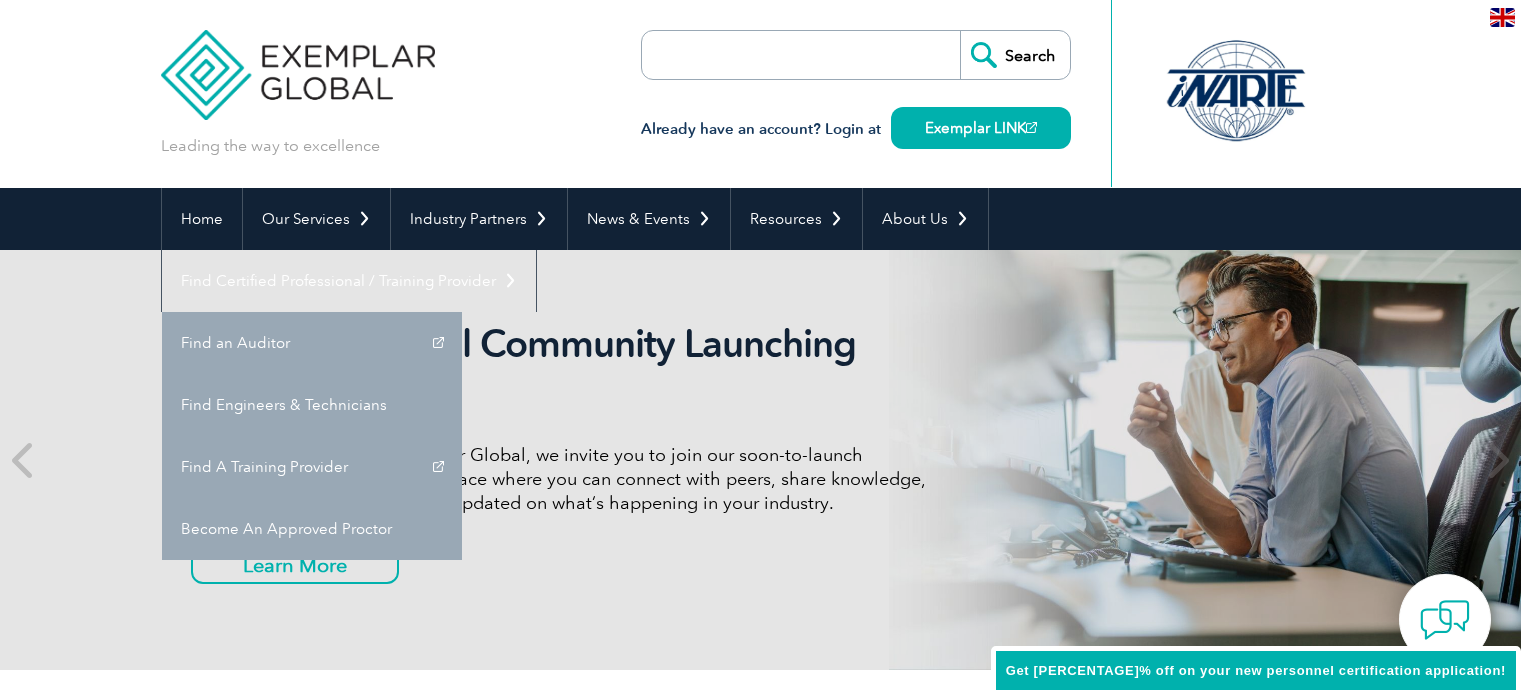 scroll, scrollTop: 0, scrollLeft: 0, axis: both 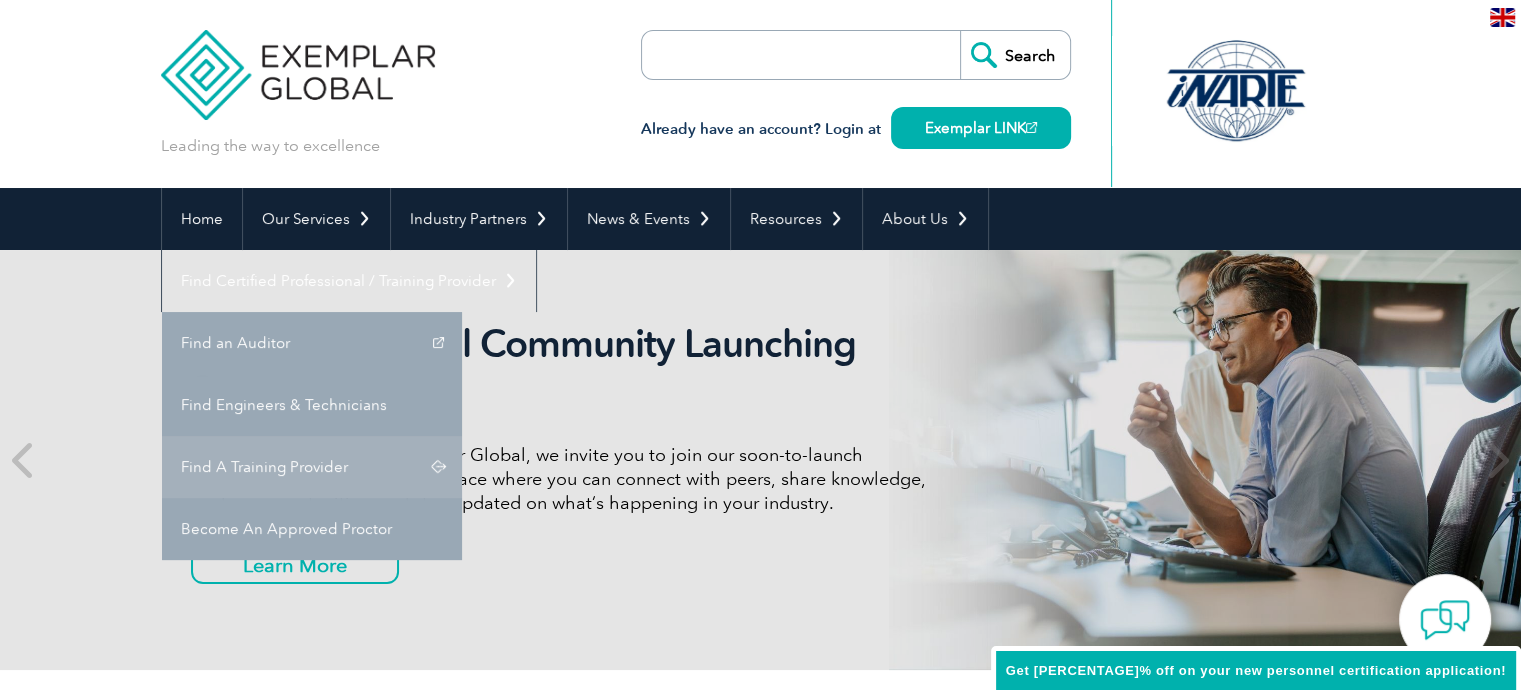 click on "Find A Training Provider" at bounding box center [312, 467] 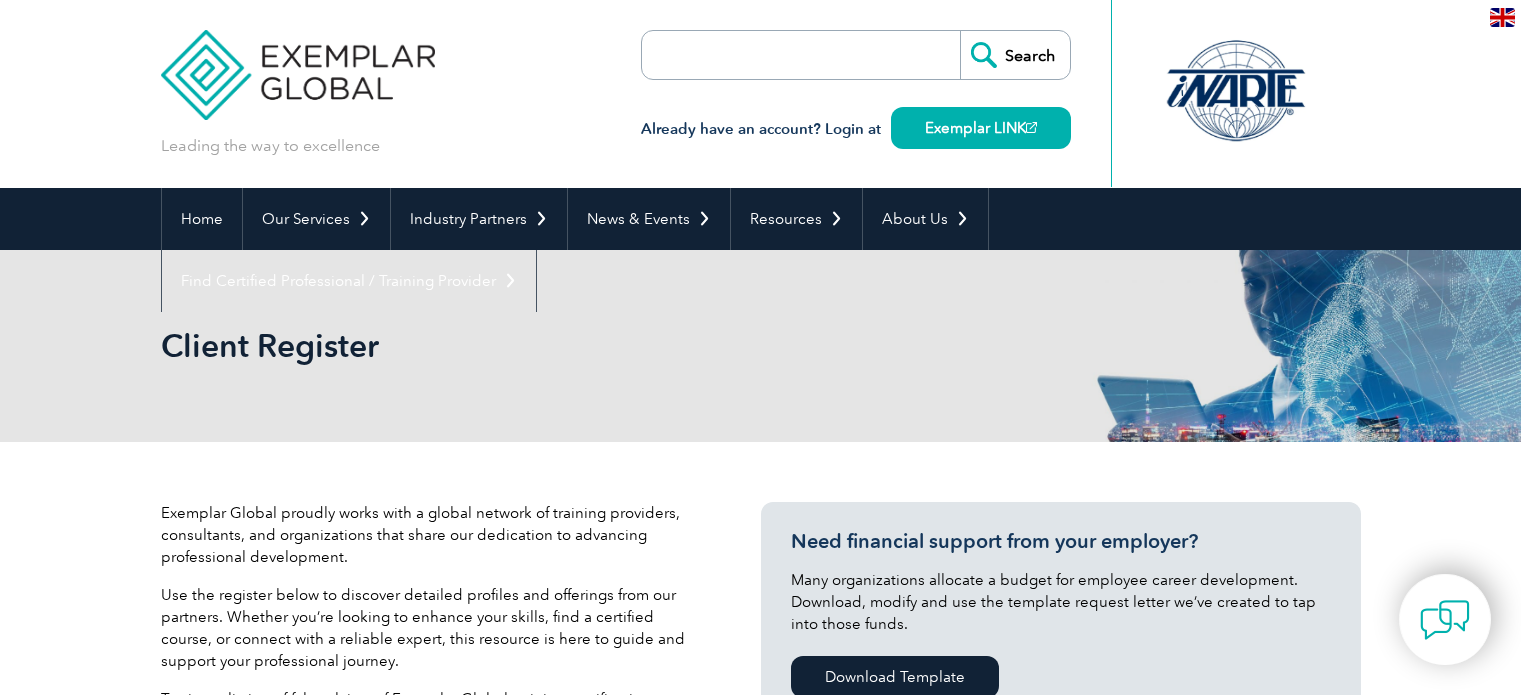 scroll, scrollTop: 0, scrollLeft: 0, axis: both 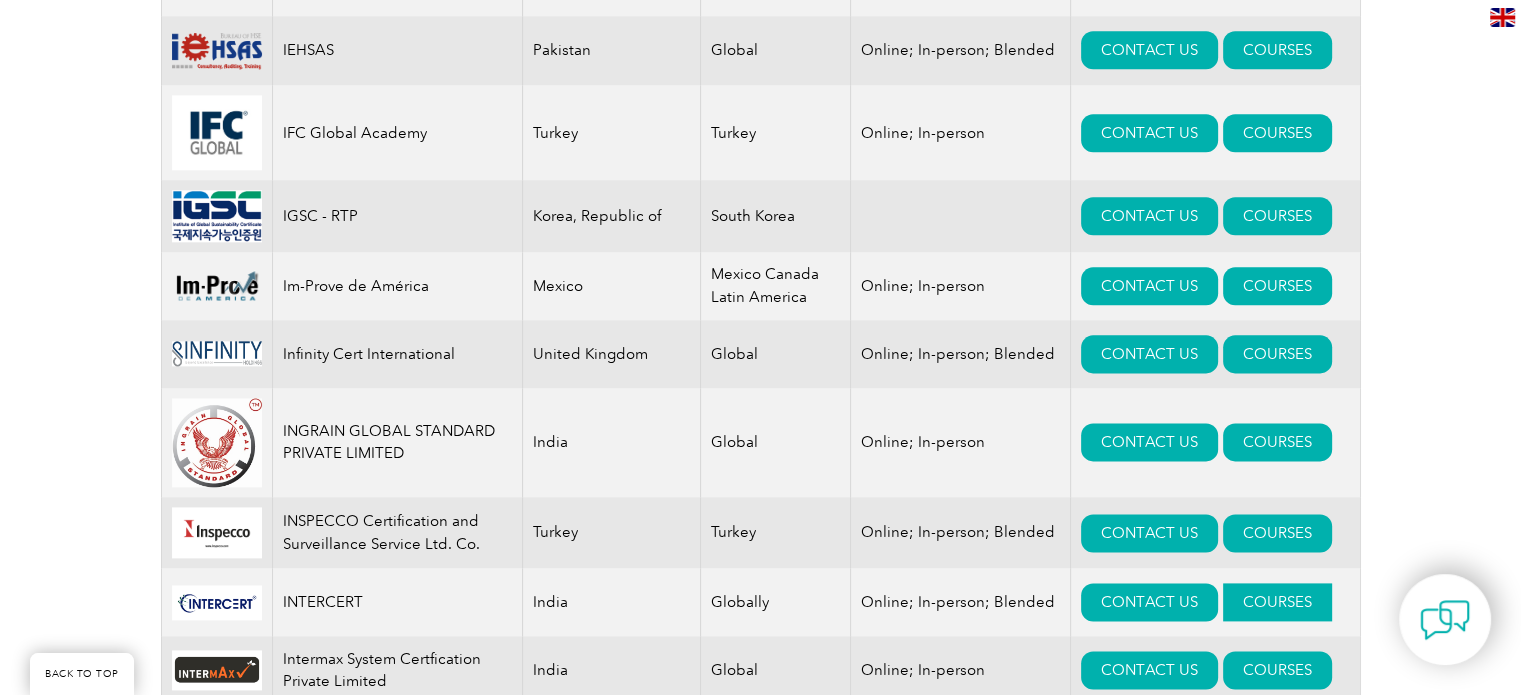 click on "COURSES" at bounding box center (1277, 602) 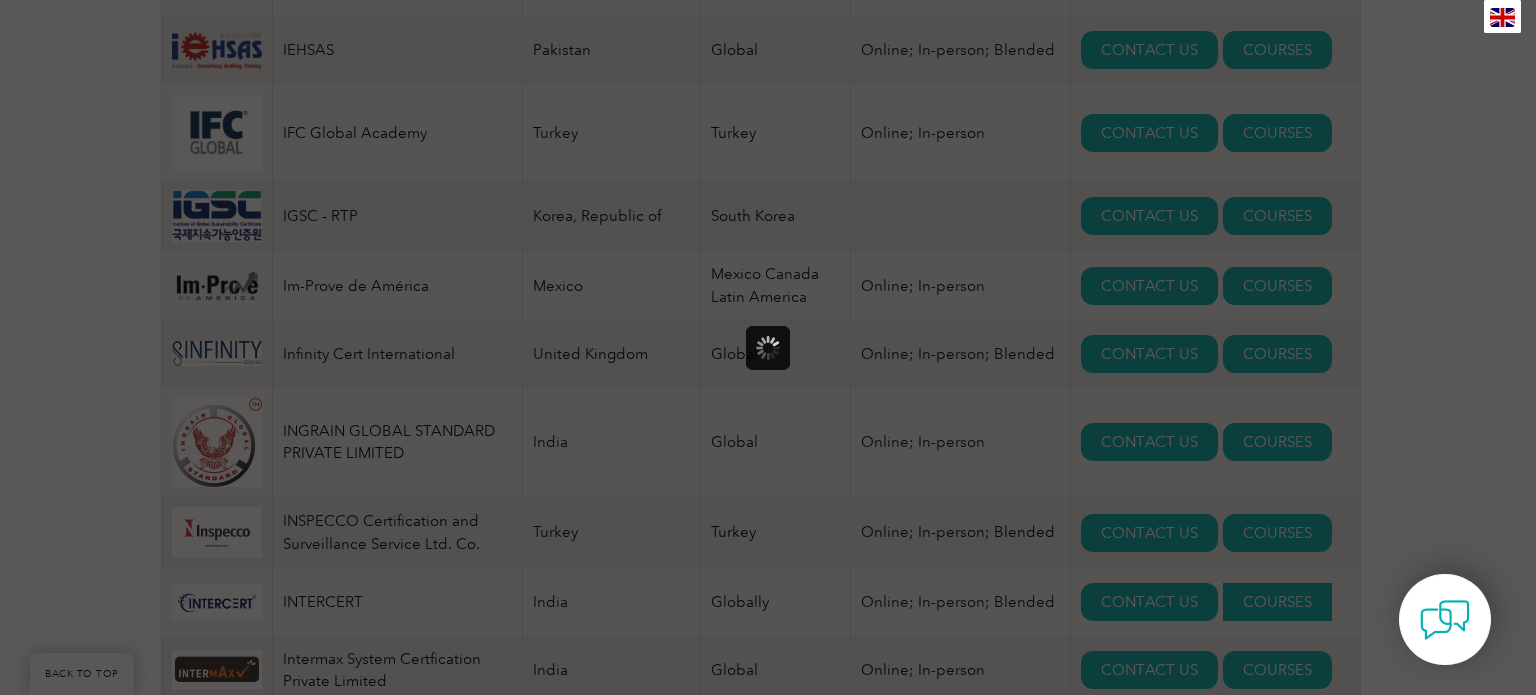scroll, scrollTop: 0, scrollLeft: 0, axis: both 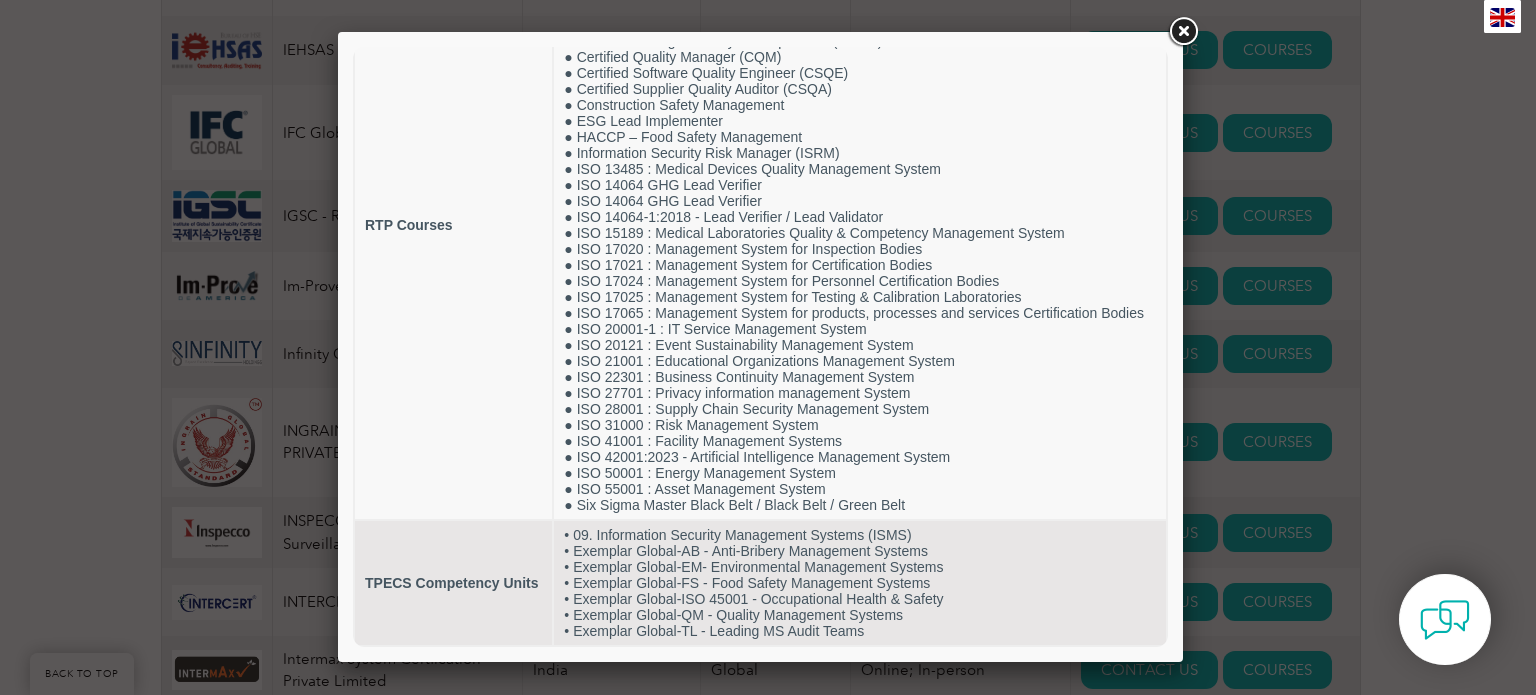 drag, startPoint x: 1156, startPoint y: 115, endPoint x: 1527, endPoint y: 312, distance: 420.0595 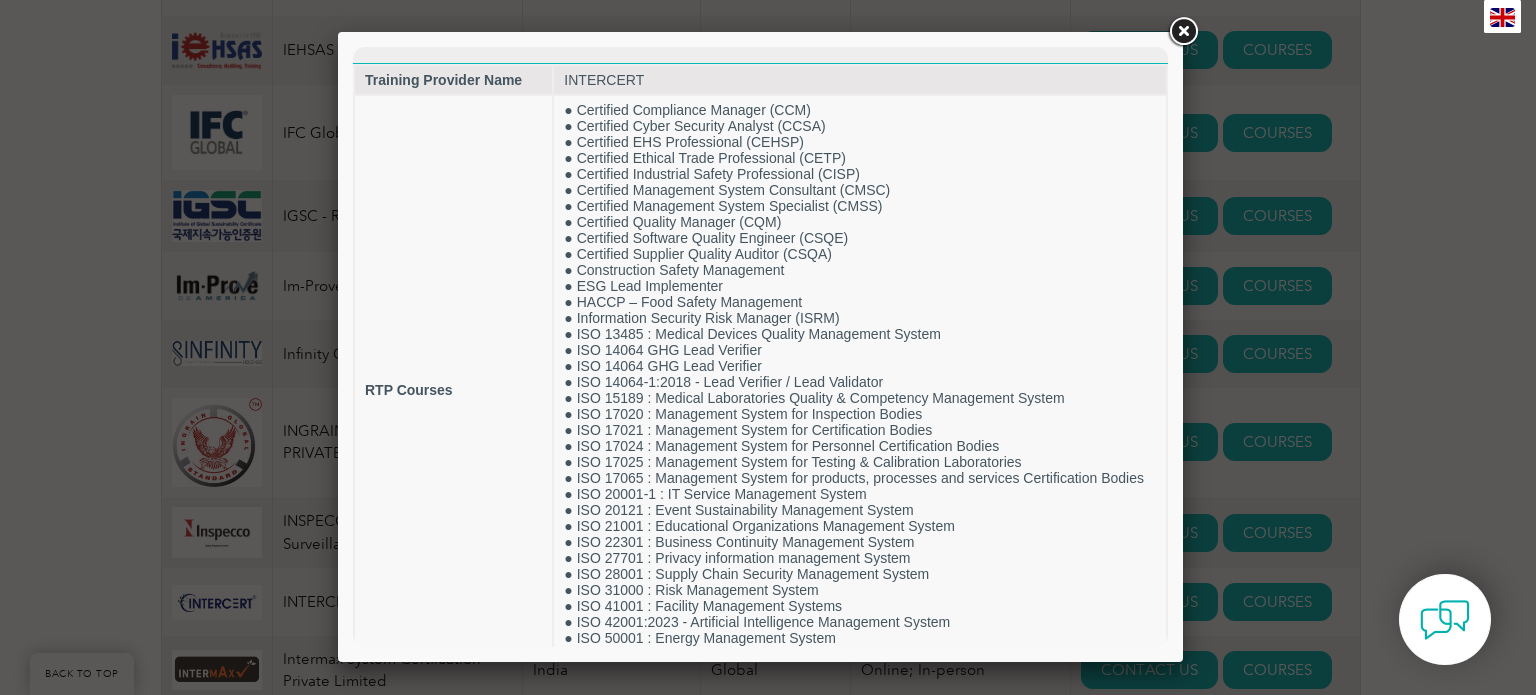 scroll, scrollTop: 0, scrollLeft: 0, axis: both 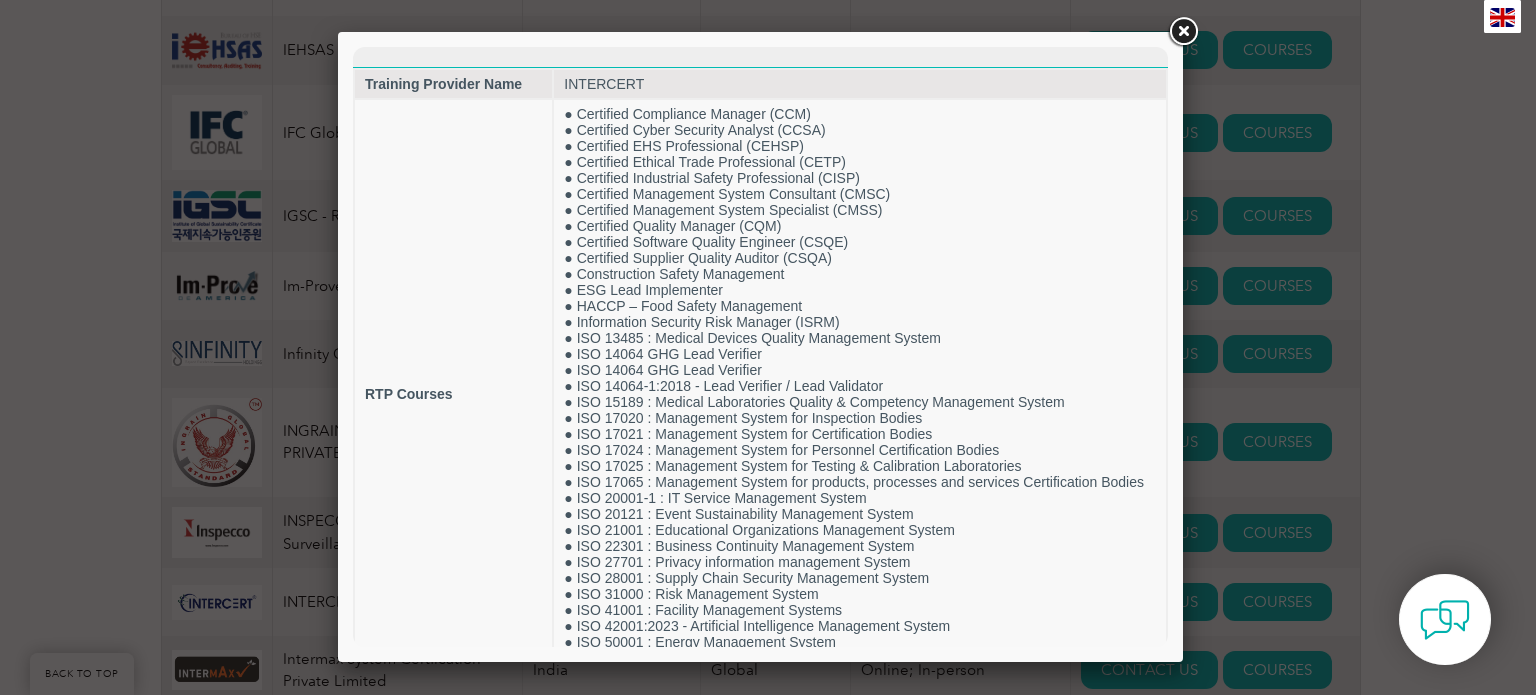 drag, startPoint x: 1156, startPoint y: 283, endPoint x: 1524, endPoint y: 185, distance: 380.8254 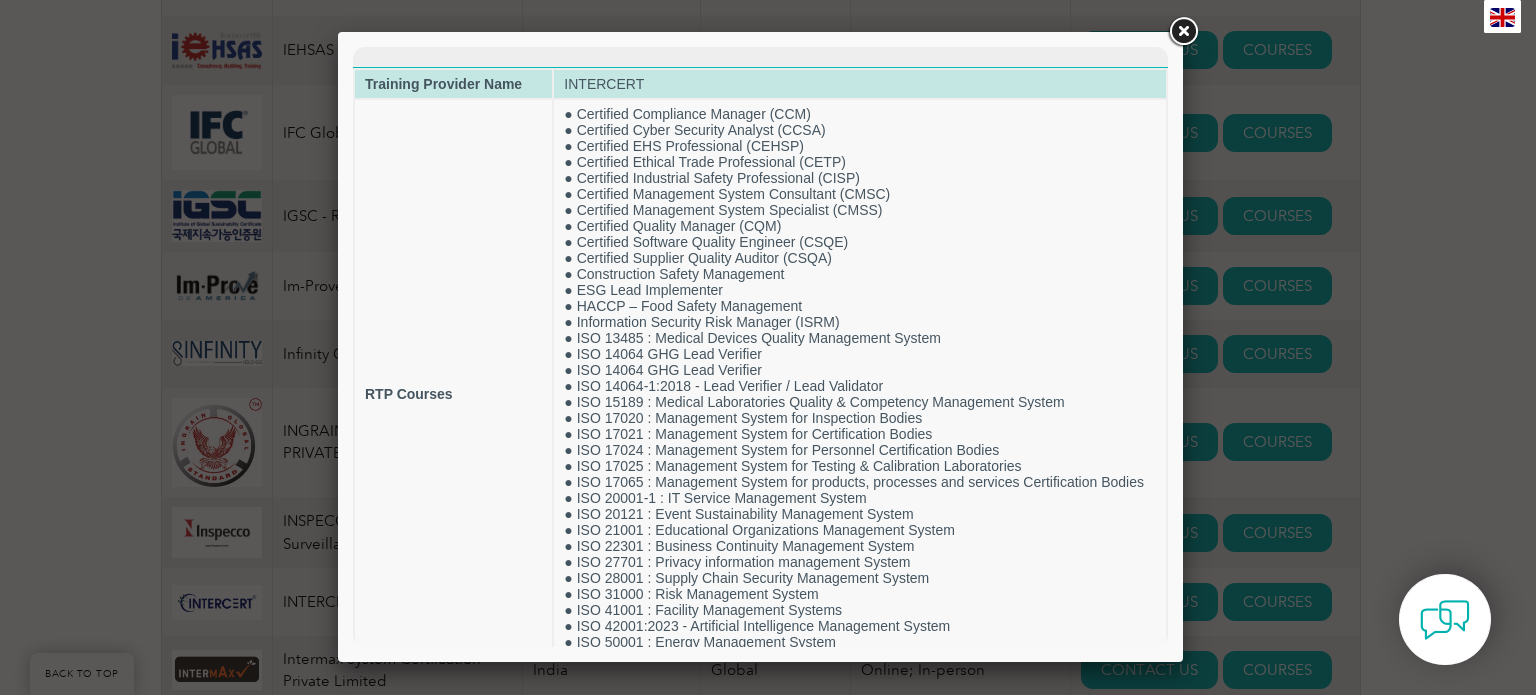 click on "Training Provider Name" at bounding box center [443, 84] 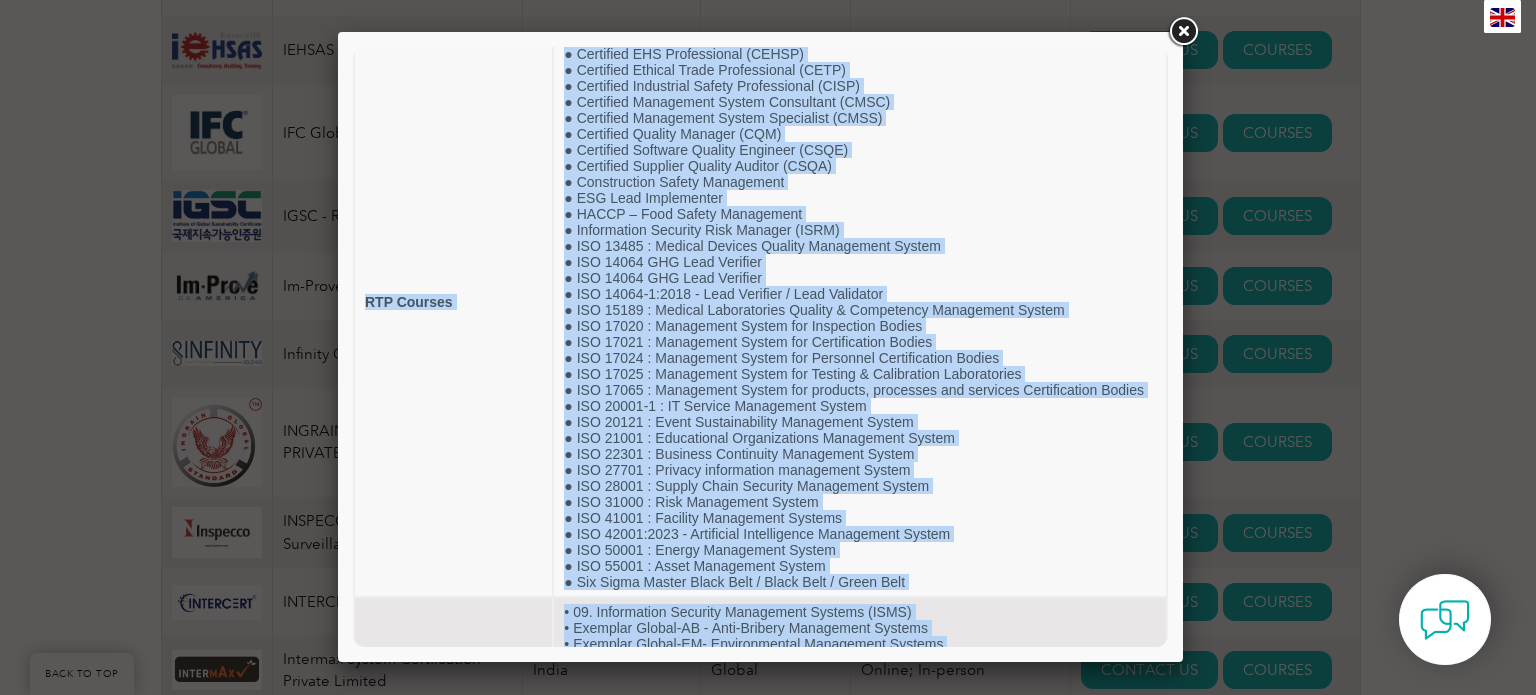 scroll, scrollTop: 202, scrollLeft: 0, axis: vertical 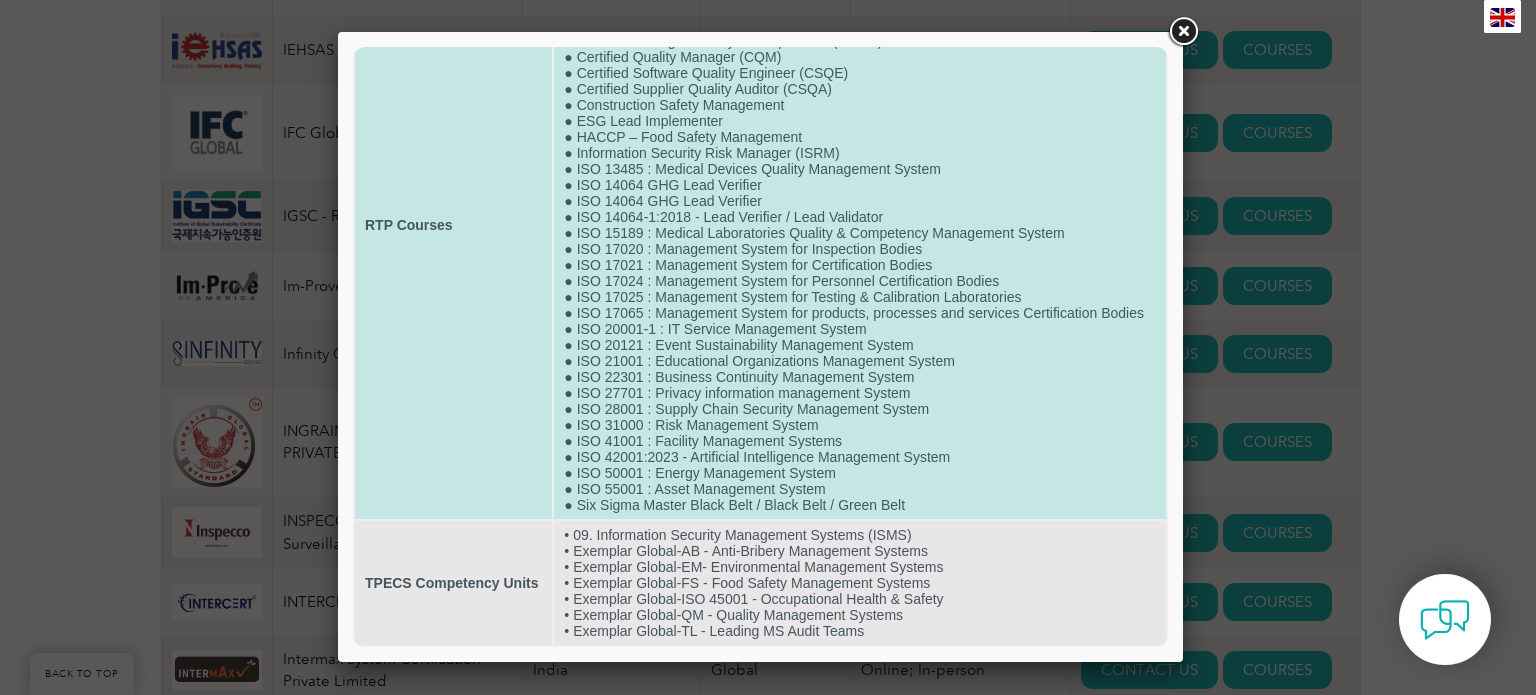 drag, startPoint x: 367, startPoint y: 83, endPoint x: 724, endPoint y: 489, distance: 540.6339 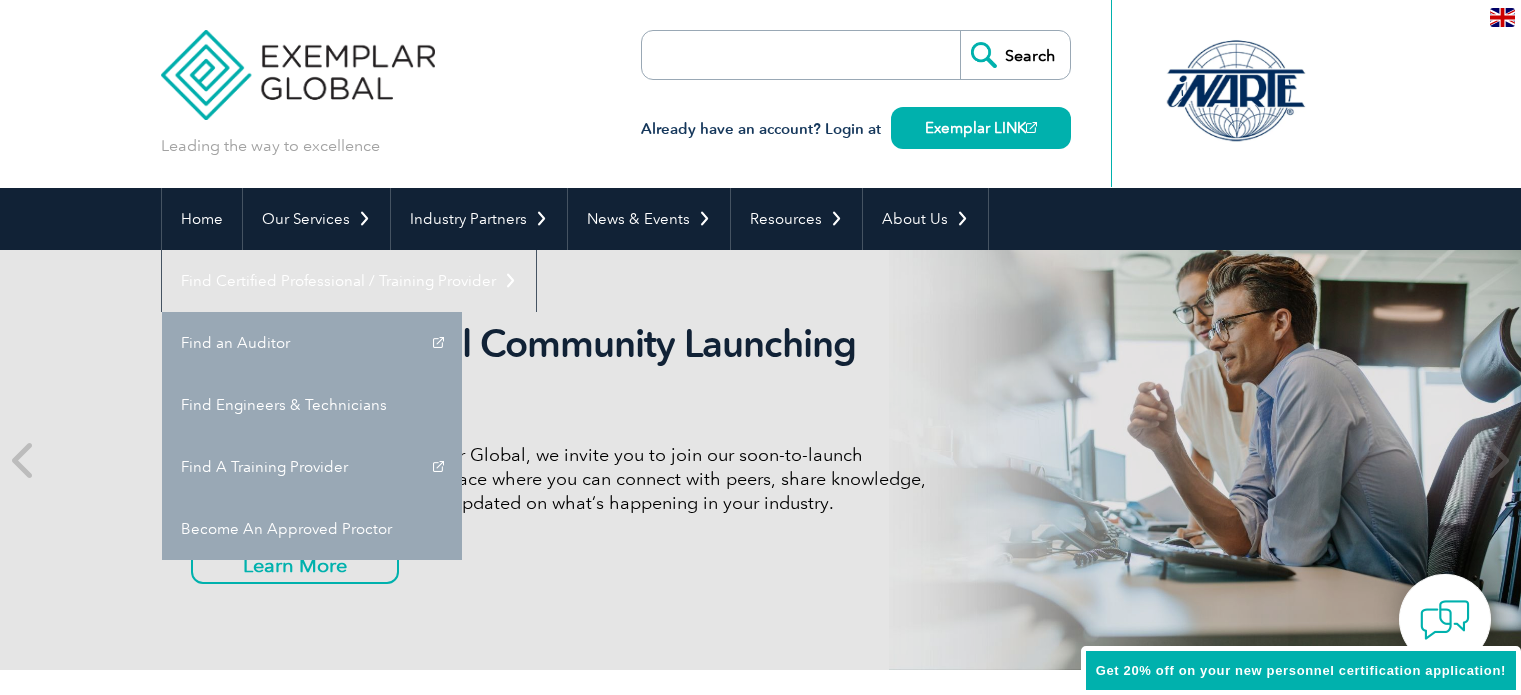 scroll, scrollTop: 0, scrollLeft: 0, axis: both 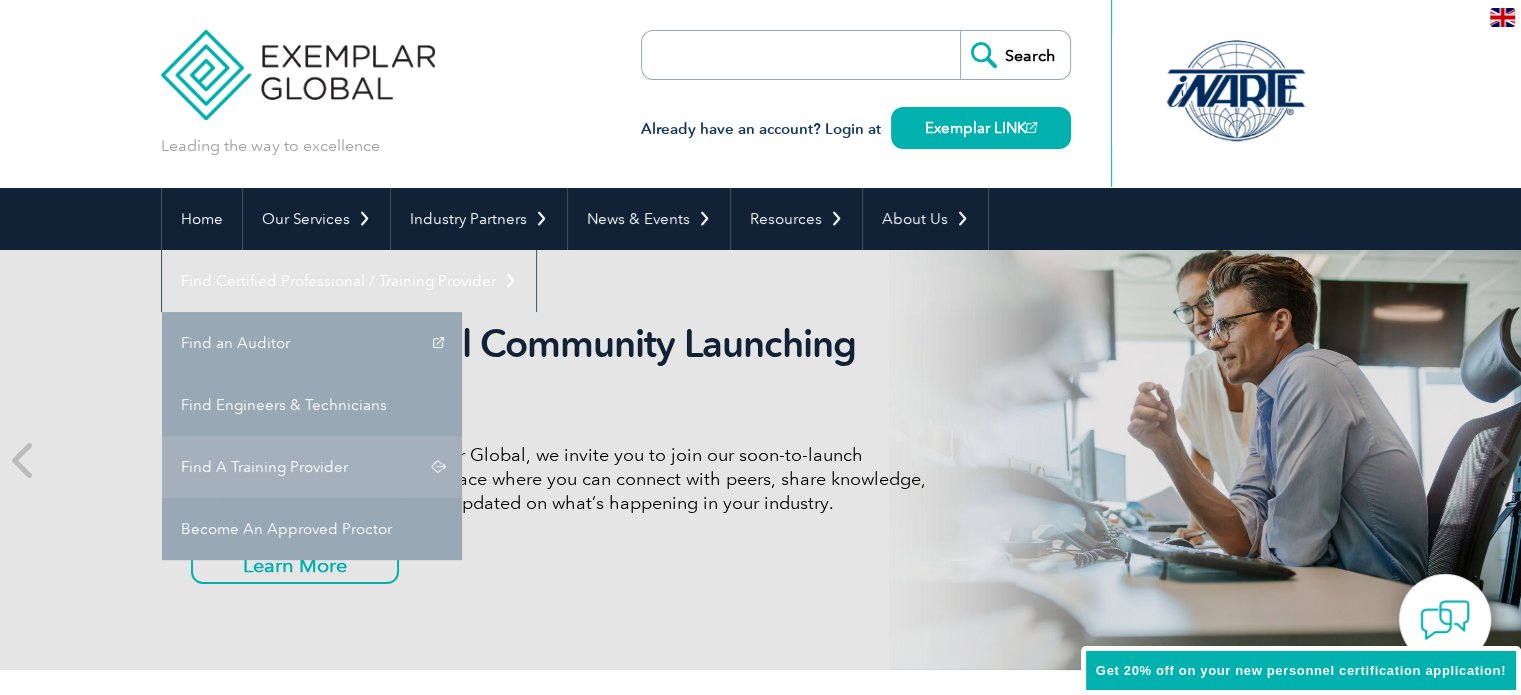 click on "Find A Training Provider" at bounding box center (312, 467) 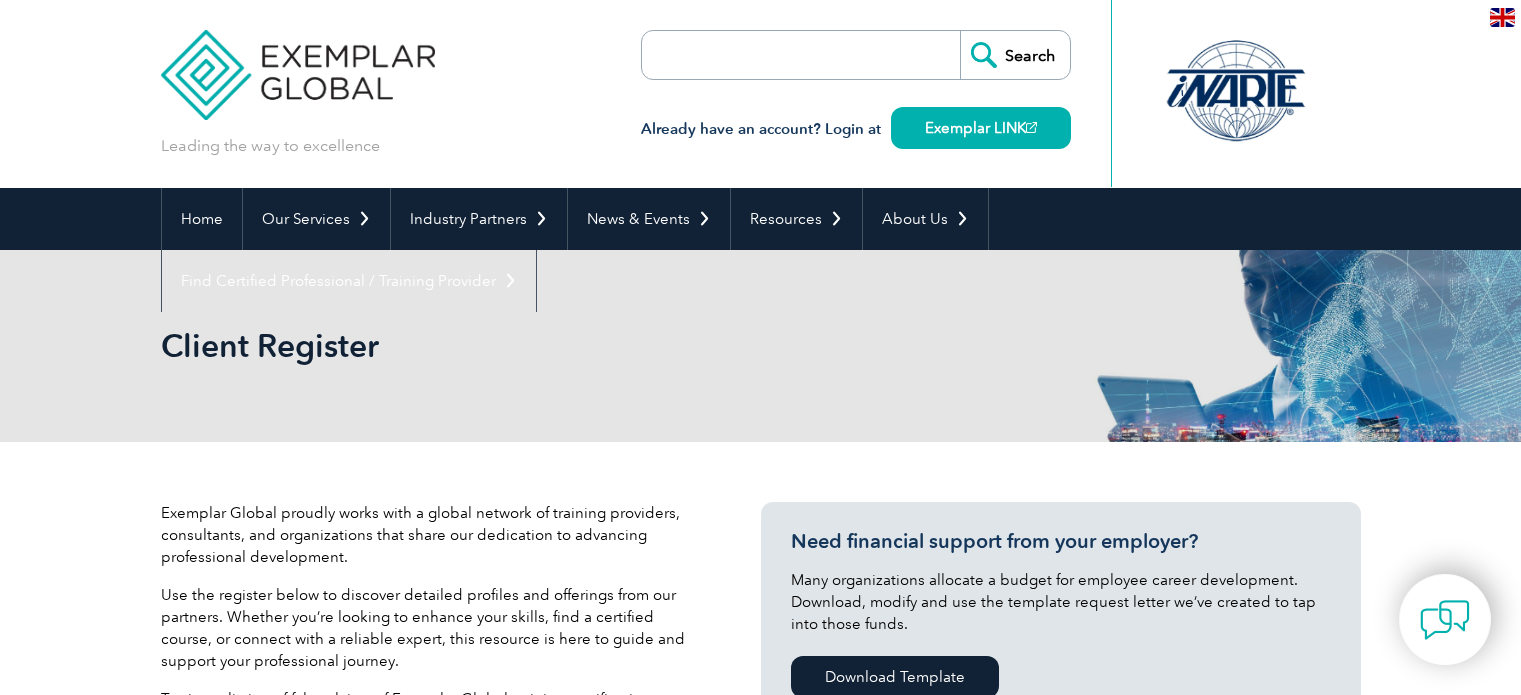 scroll, scrollTop: 0, scrollLeft: 0, axis: both 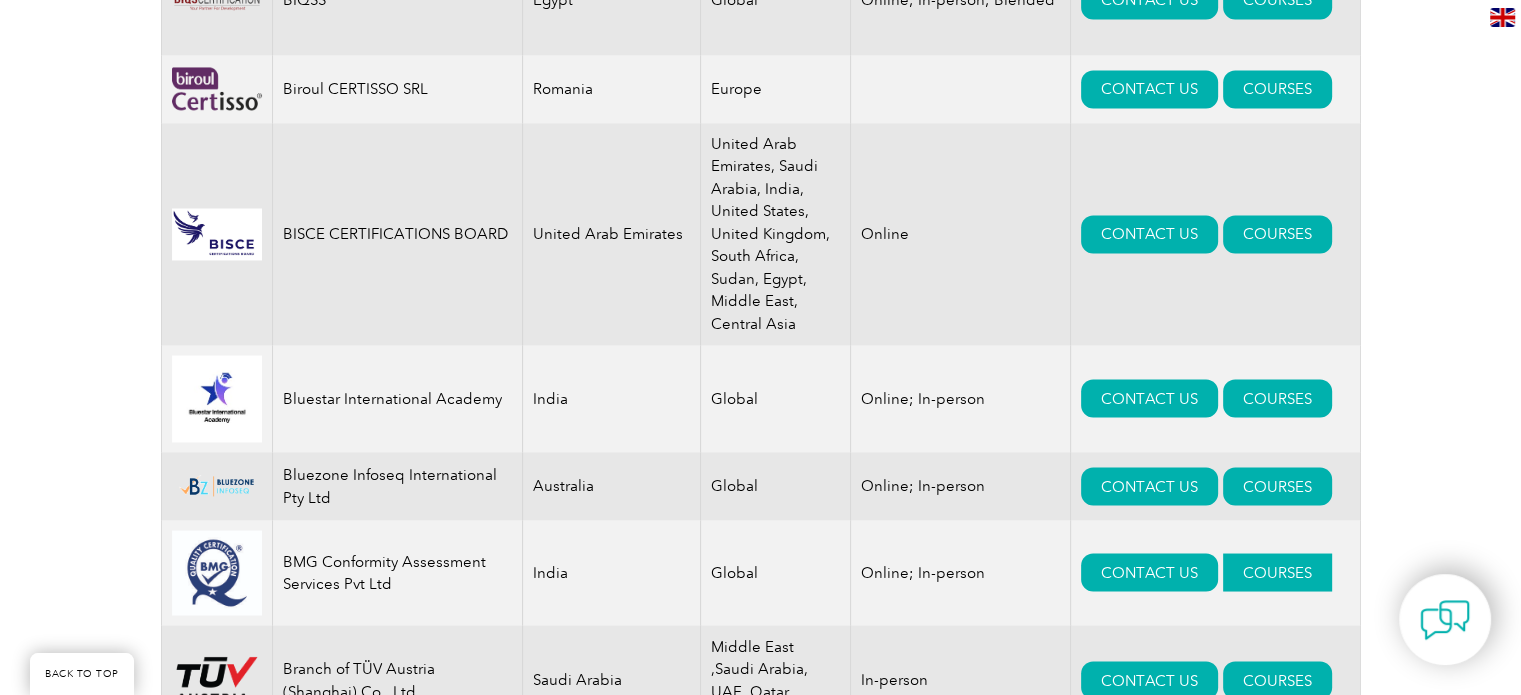 click on "COURSES" at bounding box center [1277, 572] 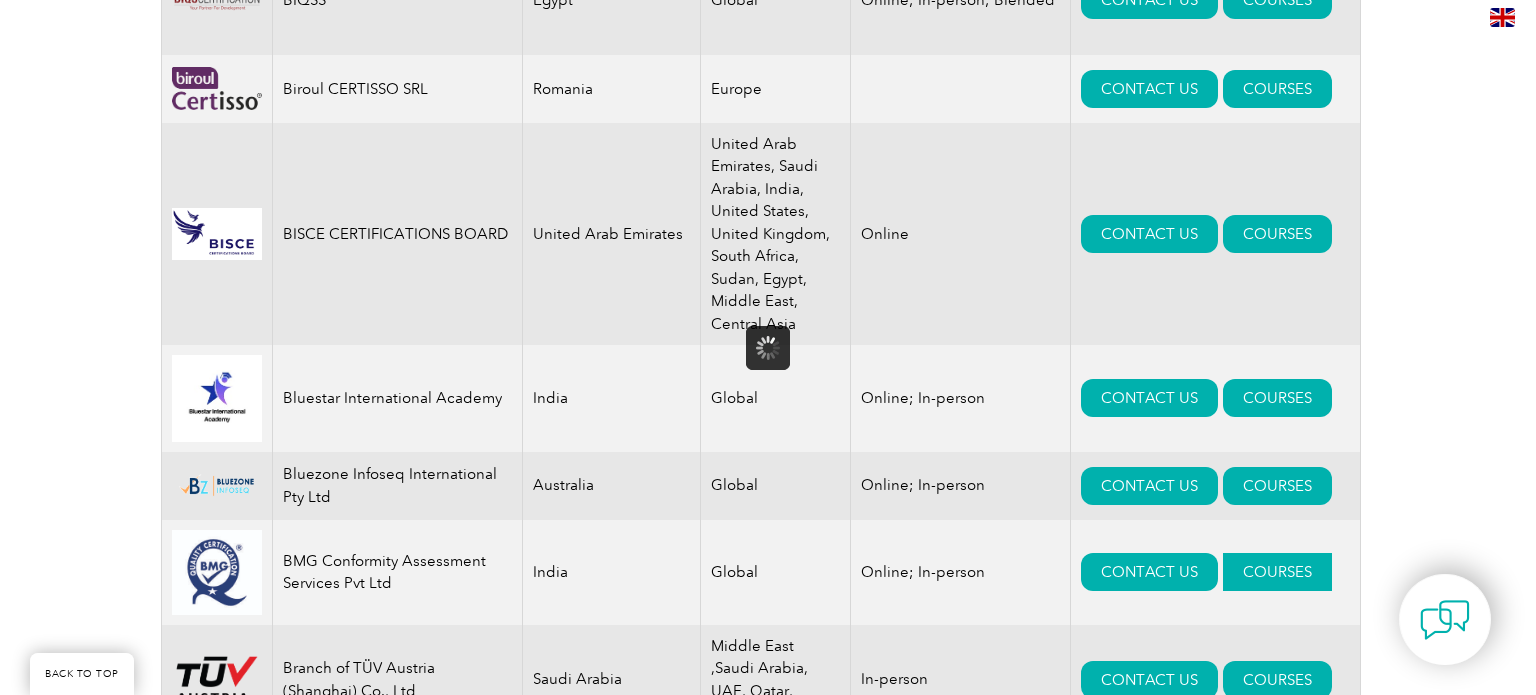 scroll, scrollTop: 0, scrollLeft: 0, axis: both 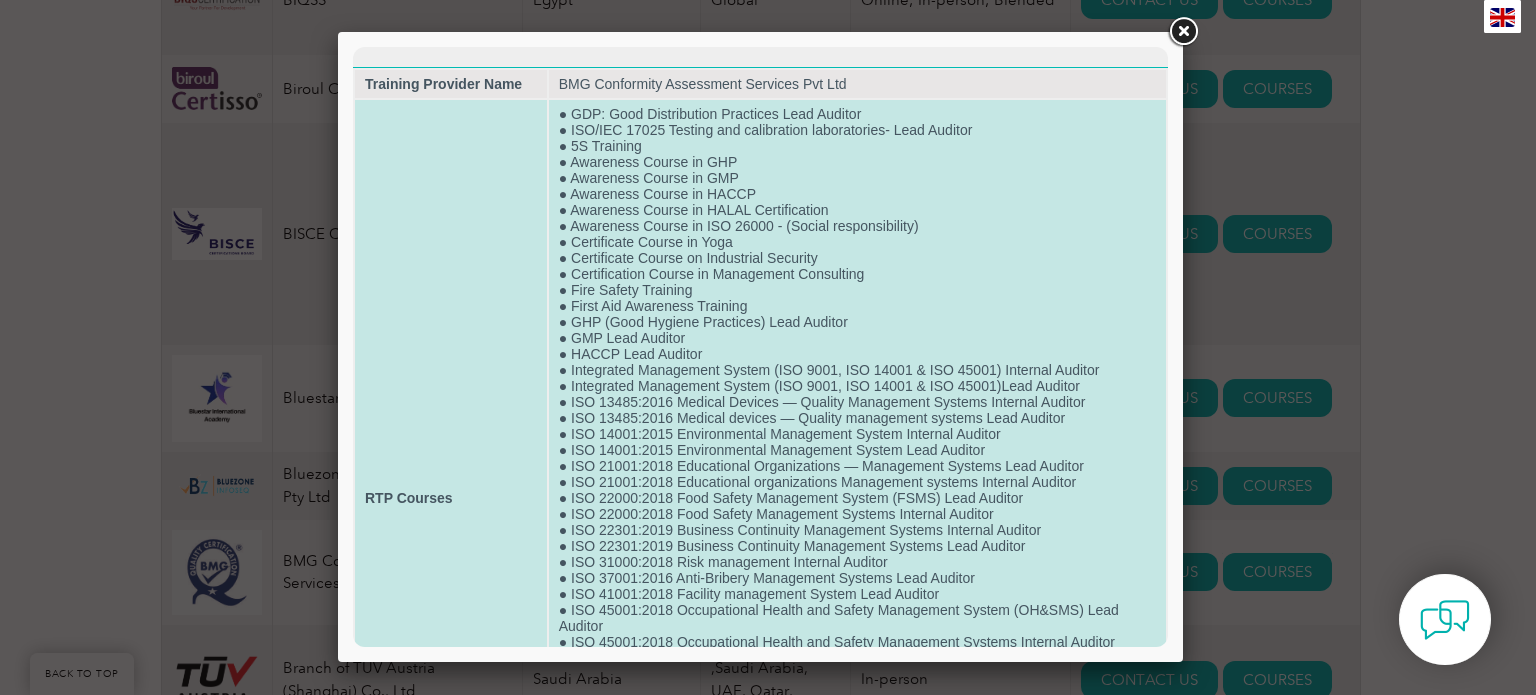 click on "●  GDP: Good Distribution Practices Lead Auditor ●  ISO/IEC 17025 Testing and calibration laboratories- Lead Auditor ● 5S Training ● Awareness Course in GHP ● Awareness Course in GMP ● Awareness Course in HACCP ● Awareness Course in HALAL Certification ● Awareness Course in ISO 26000 - (Social responsibility)  ● Certificate Course in Yoga ● Certificate Course on Industrial Security ● Certification Course in Management Consulting ● Fire Safety Training ● First Aid Awareness Training ● GHP (Good Hygiene Practices) Lead Auditor ● GMP Lead Auditor ● HACCP Lead Auditor ● Integrated Management System (ISO 9001, ISO 14001 & ISO 45001) Internal Auditor ● Integrated Management System (ISO 9001, ISO 14001 & ISO 45001)Lead Auditor ● ISO 13485:2016 Medical Devices — Quality Management Systems Internal Auditor ● ISO 13485:2016 Medical devices — Quality management systems Lead Auditor ● ISO 14001:2015 Environmental Management System Internal Auditor  ● Six Sigma Training" at bounding box center (857, 498) 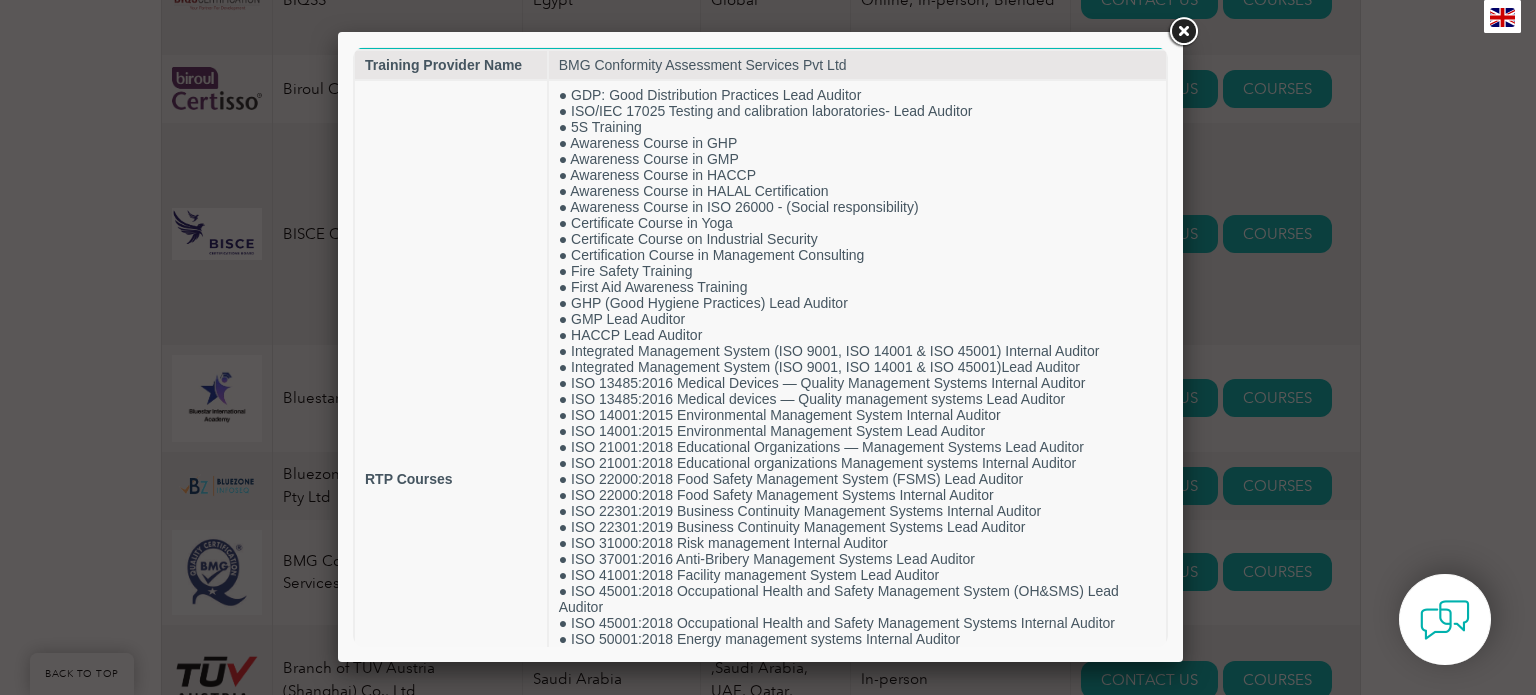 scroll, scrollTop: 0, scrollLeft: 0, axis: both 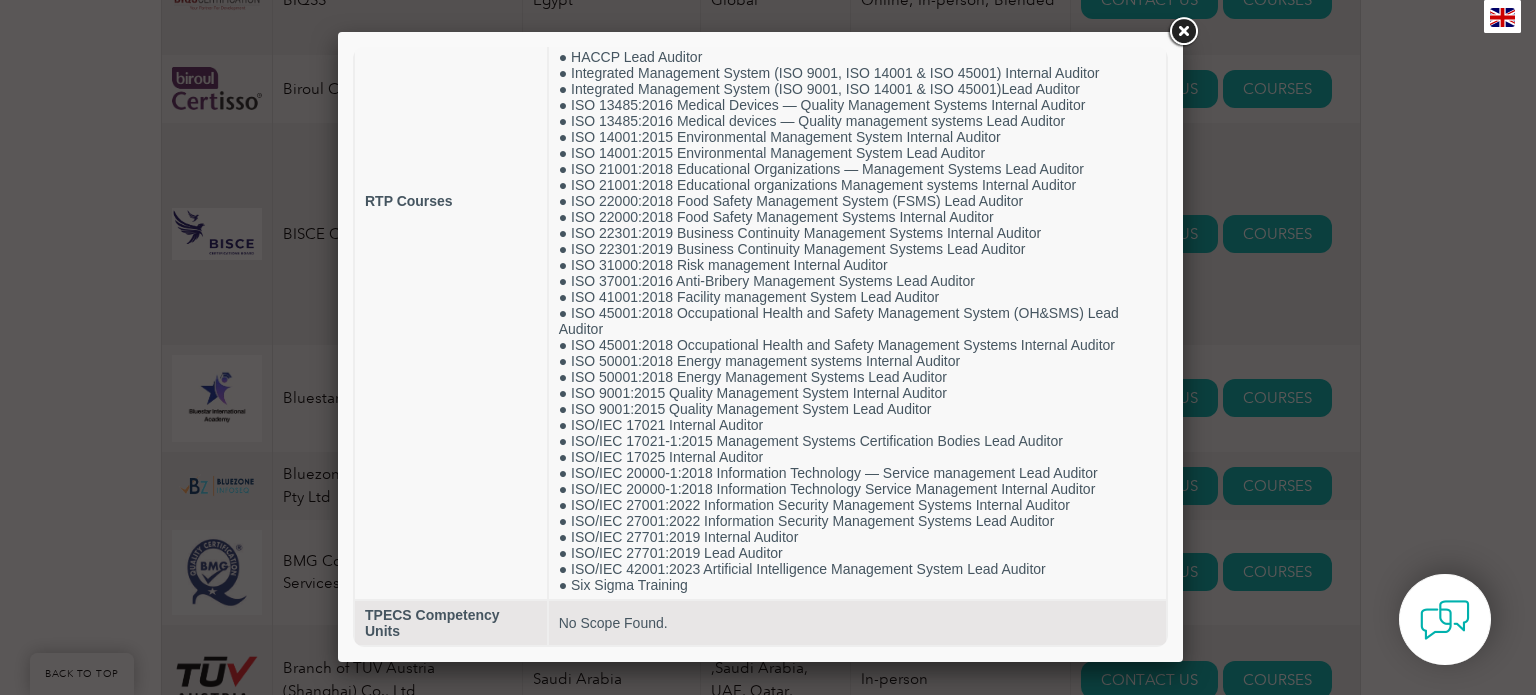 drag, startPoint x: 364, startPoint y: 77, endPoint x: 835, endPoint y: 652, distance: 743.2806 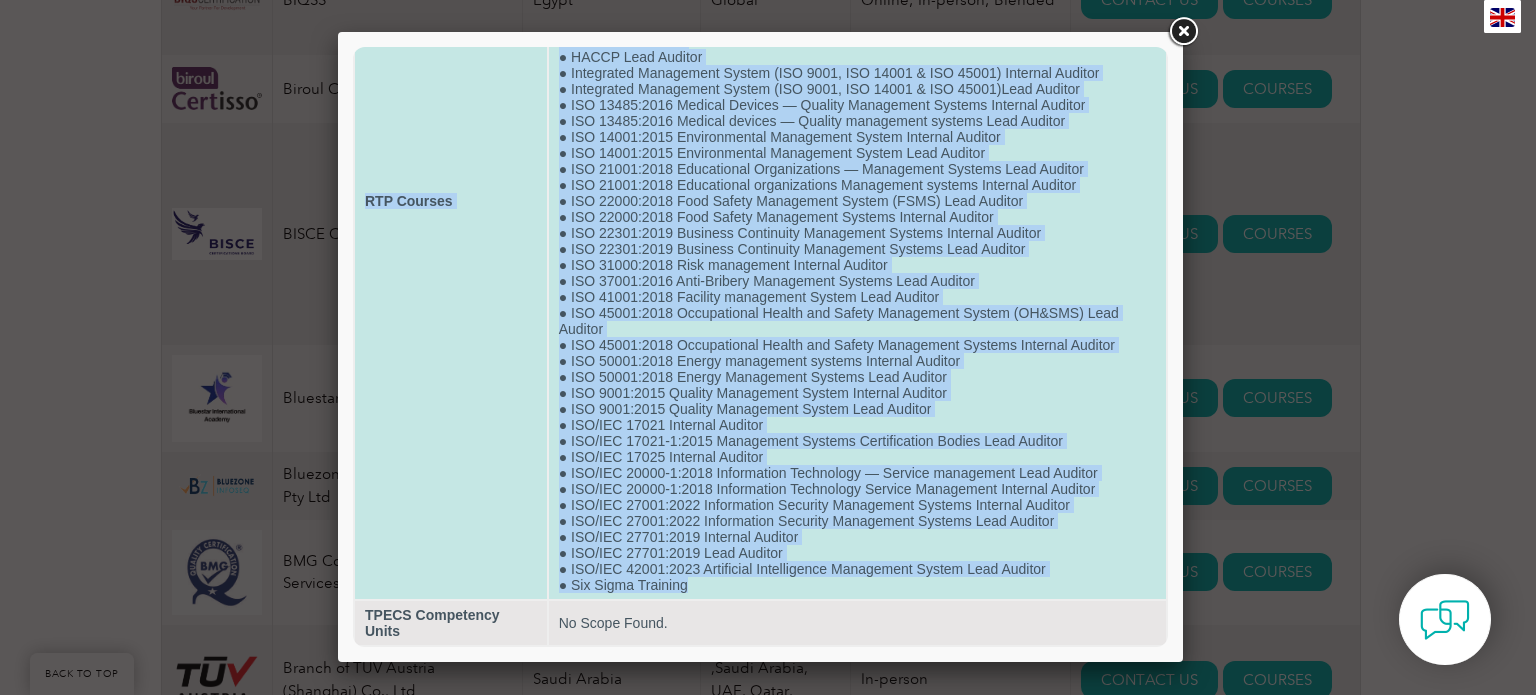 click on "●  GDP: Good Distribution Practices Lead Auditor ●  ISO/IEC 17025 Testing and calibration laboratories- Lead Auditor ● 5S Training ● Awareness Course in GHP ● Awareness Course in GMP ● Awareness Course in HACCP ● Awareness Course in HALAL Certification ● Awareness Course in ISO 26000 - (Social responsibility)  ● Certificate Course in Yoga ● Certificate Course on Industrial Security ● Certification Course in Management Consulting ● Fire Safety Training ● First Aid Awareness Training ● GHP (Good Hygiene Practices) Lead Auditor ● GMP Lead Auditor ● HACCP Lead Auditor ● Integrated Management System (ISO 9001, ISO 14001 & ISO 45001) Internal Auditor ● Integrated Management System (ISO 9001, ISO 14001 & ISO 45001)Lead Auditor ● ISO 13485:2016 Medical Devices — Quality Management Systems Internal Auditor ● ISO 13485:2016 Medical devices — Quality management systems Lead Auditor ● ISO 14001:2015 Environmental Management System Internal Auditor  ● Six Sigma Training" at bounding box center [857, 201] 